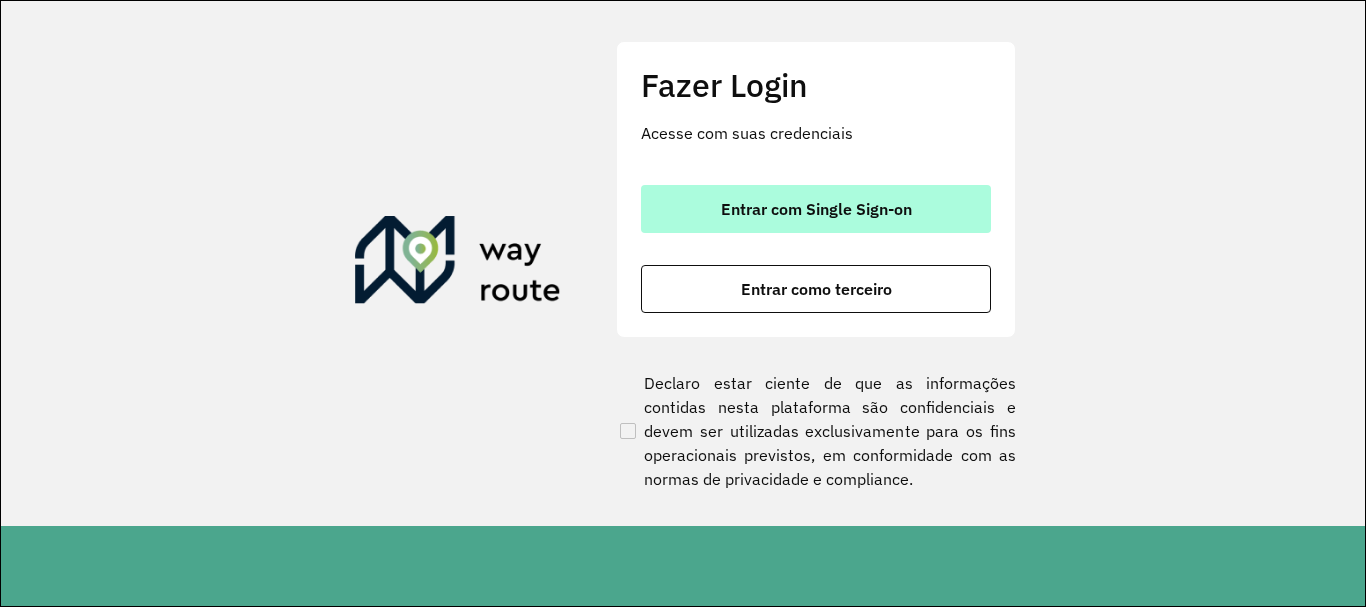 scroll, scrollTop: 0, scrollLeft: 0, axis: both 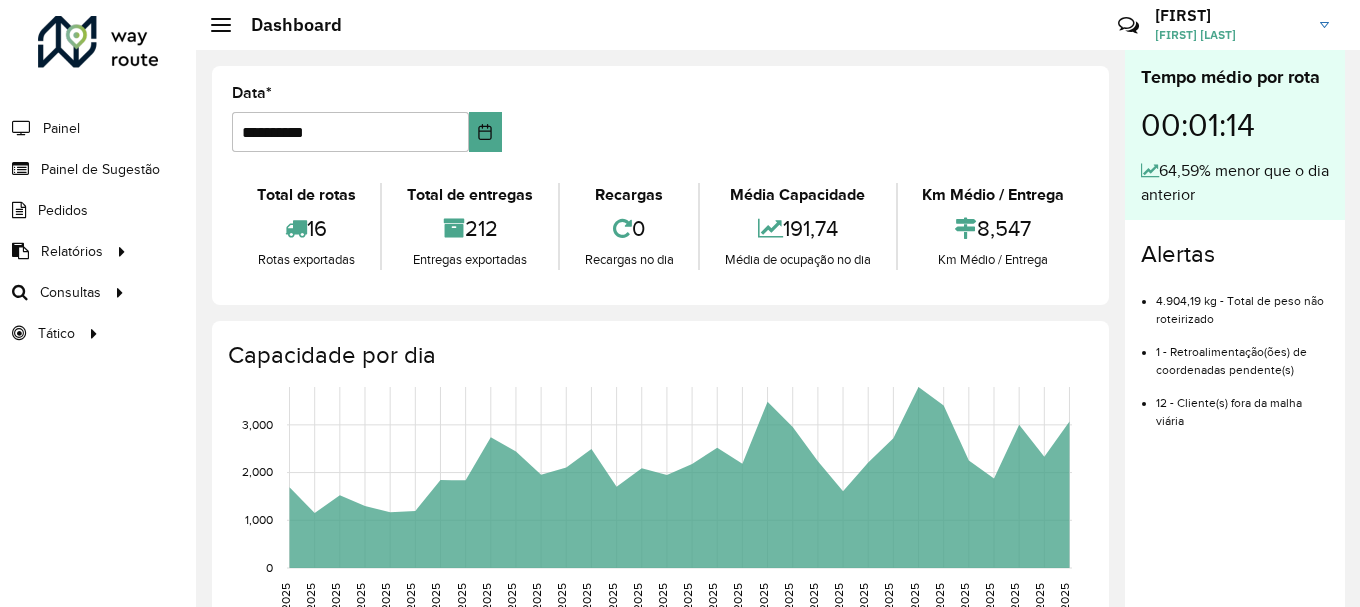 drag, startPoint x: 251, startPoint y: 287, endPoint x: 197, endPoint y: 138, distance: 158.48344 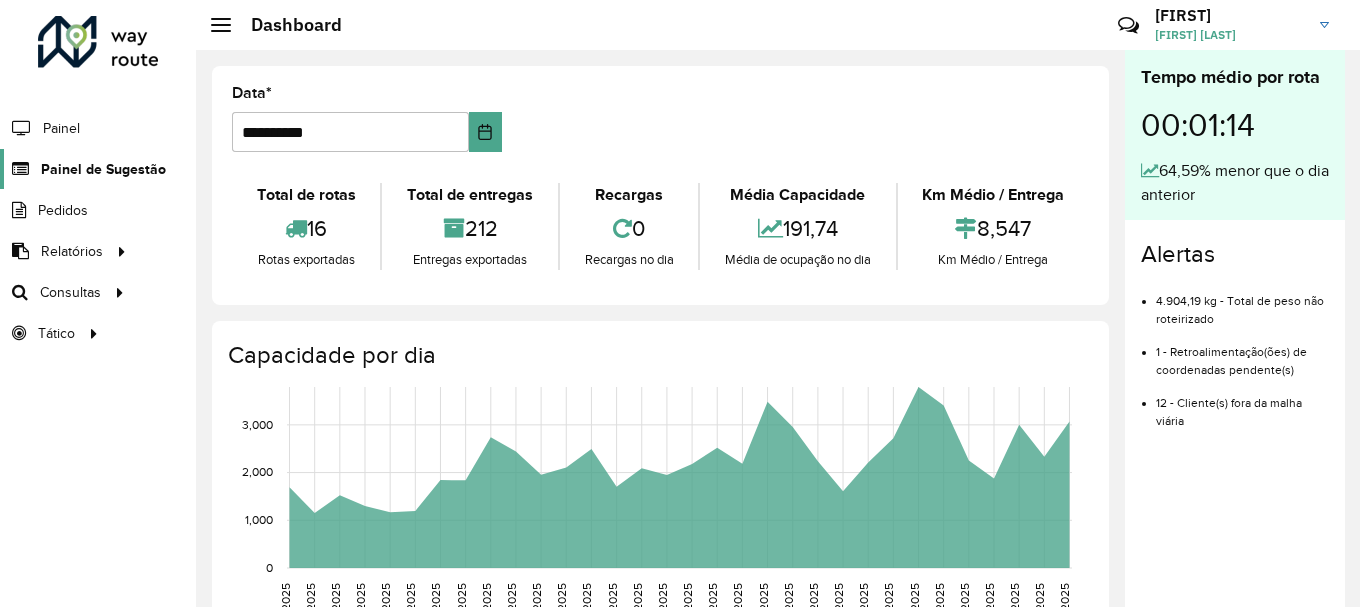 click on "Painel de Sugestão" 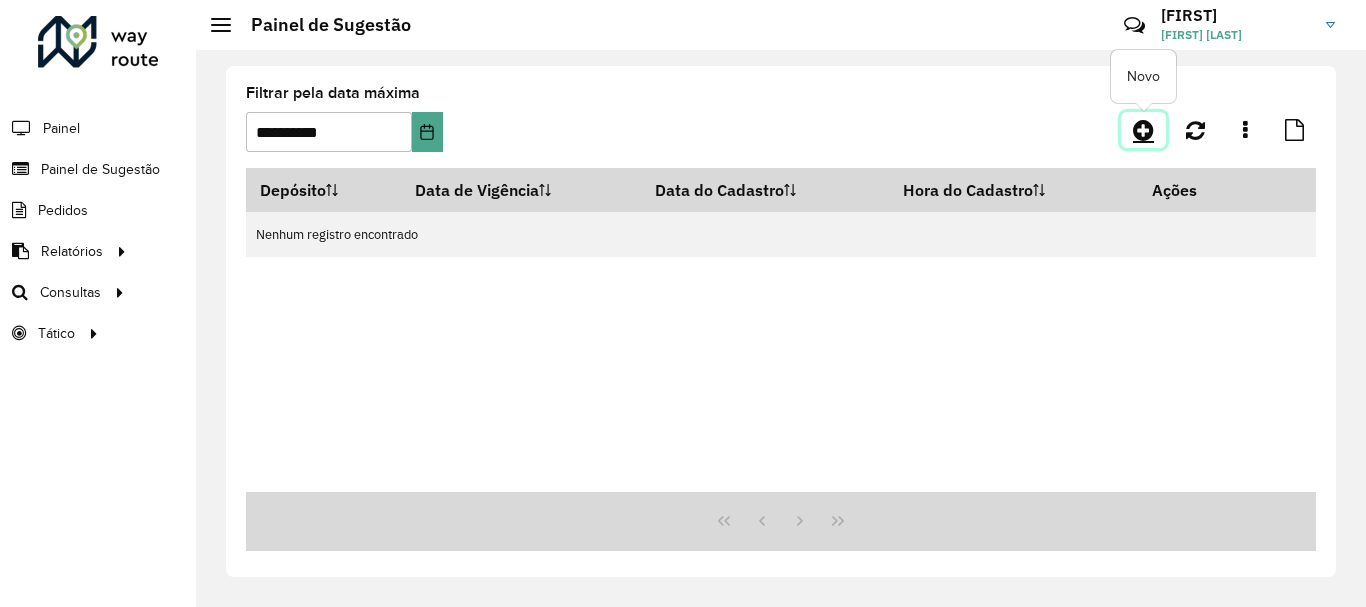 click 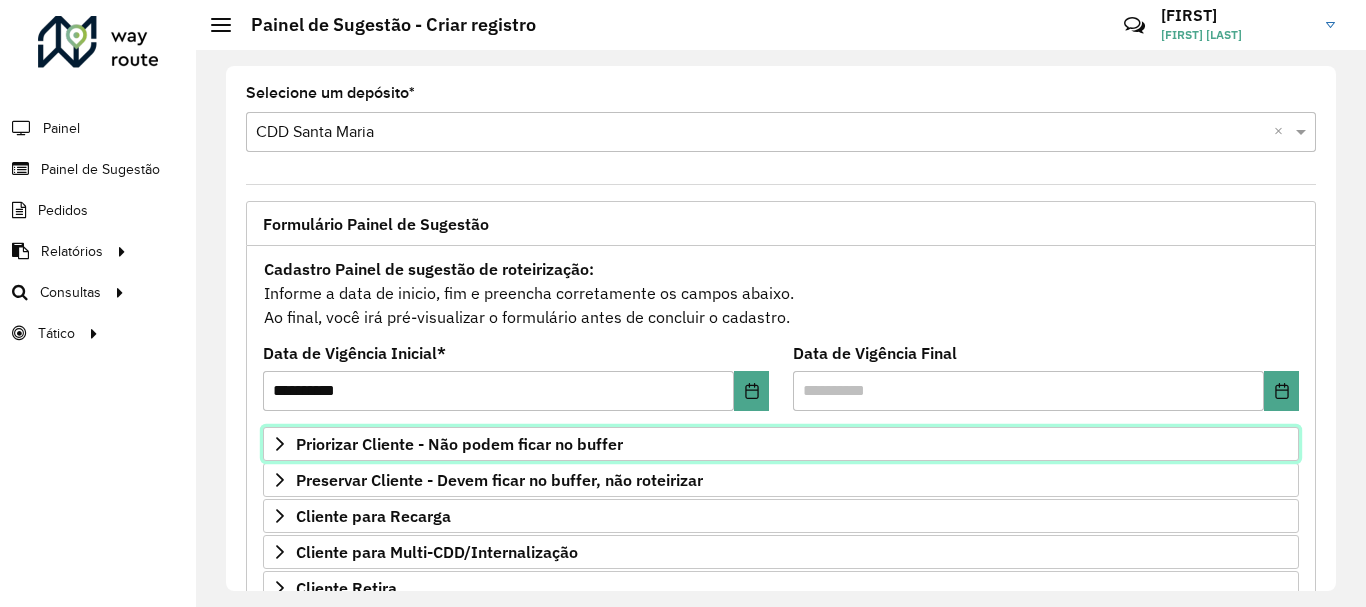 click on "Priorizar Cliente - Não podem ficar no buffer" at bounding box center (459, 444) 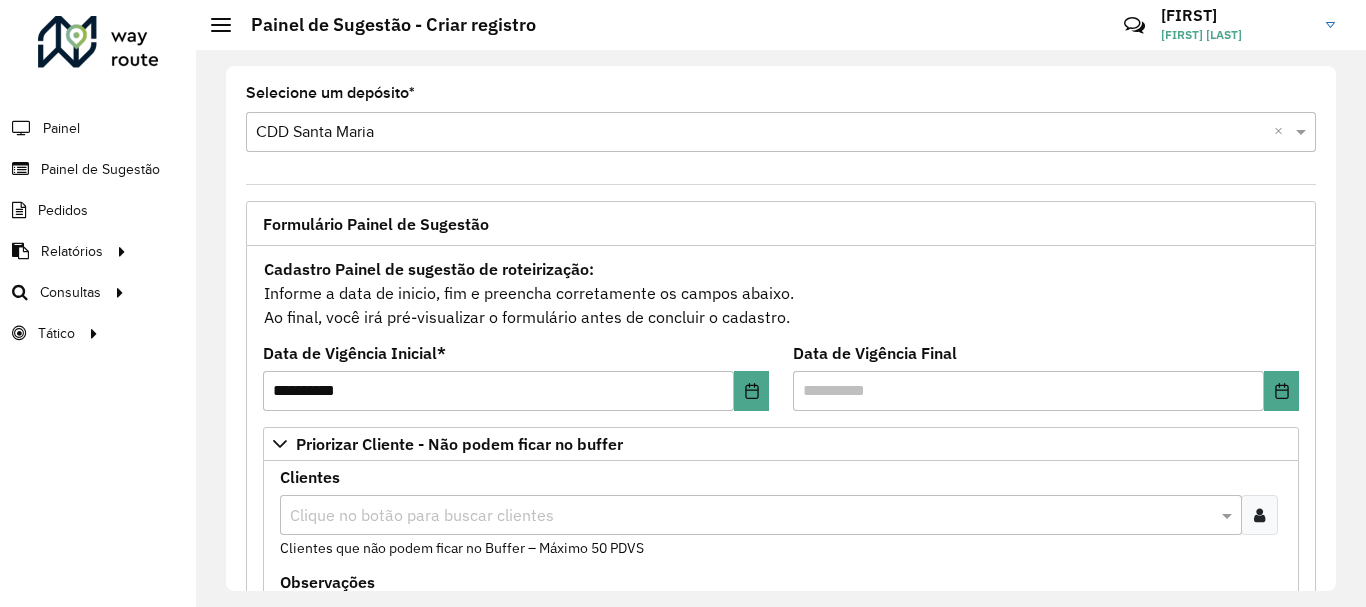click at bounding box center [751, 516] 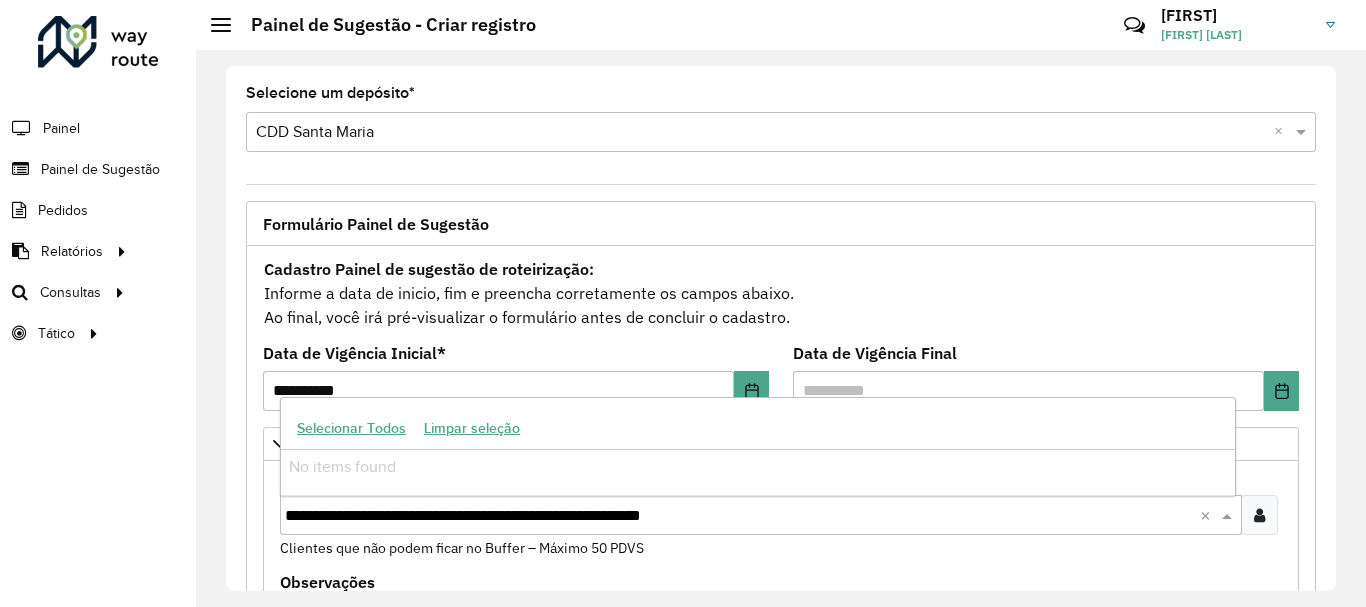 drag, startPoint x: 783, startPoint y: 517, endPoint x: 317, endPoint y: 519, distance: 466.0043 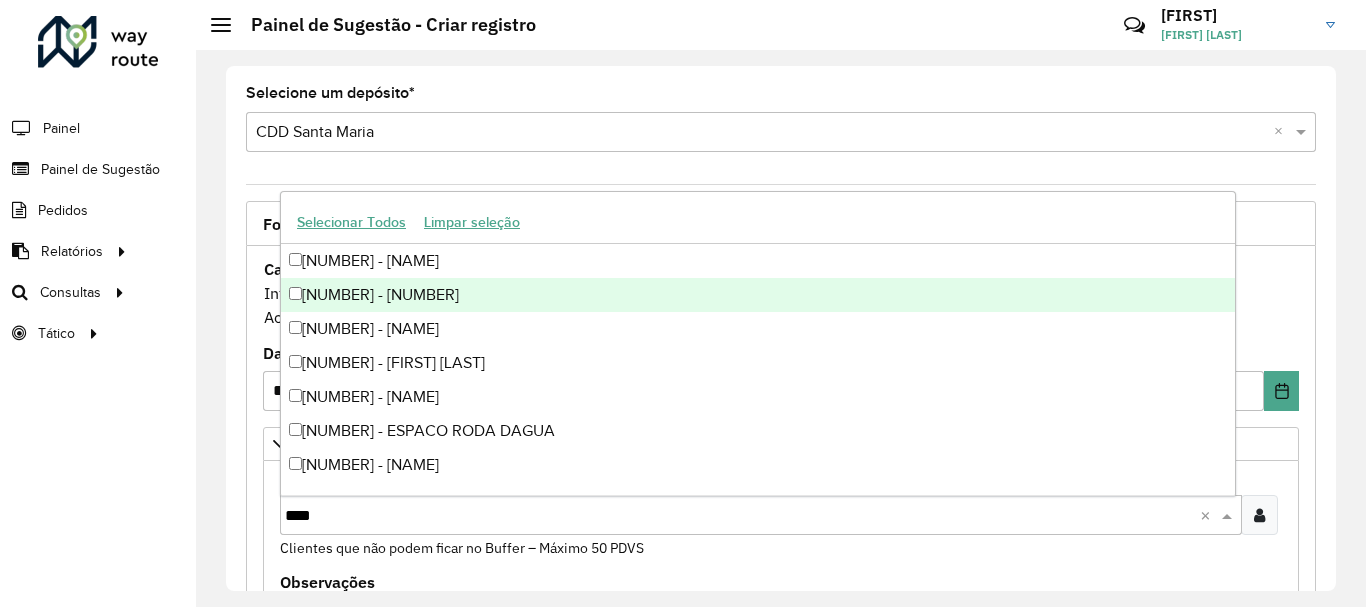 click on "[NUMBER] - [NUMBER]" at bounding box center (758, 295) 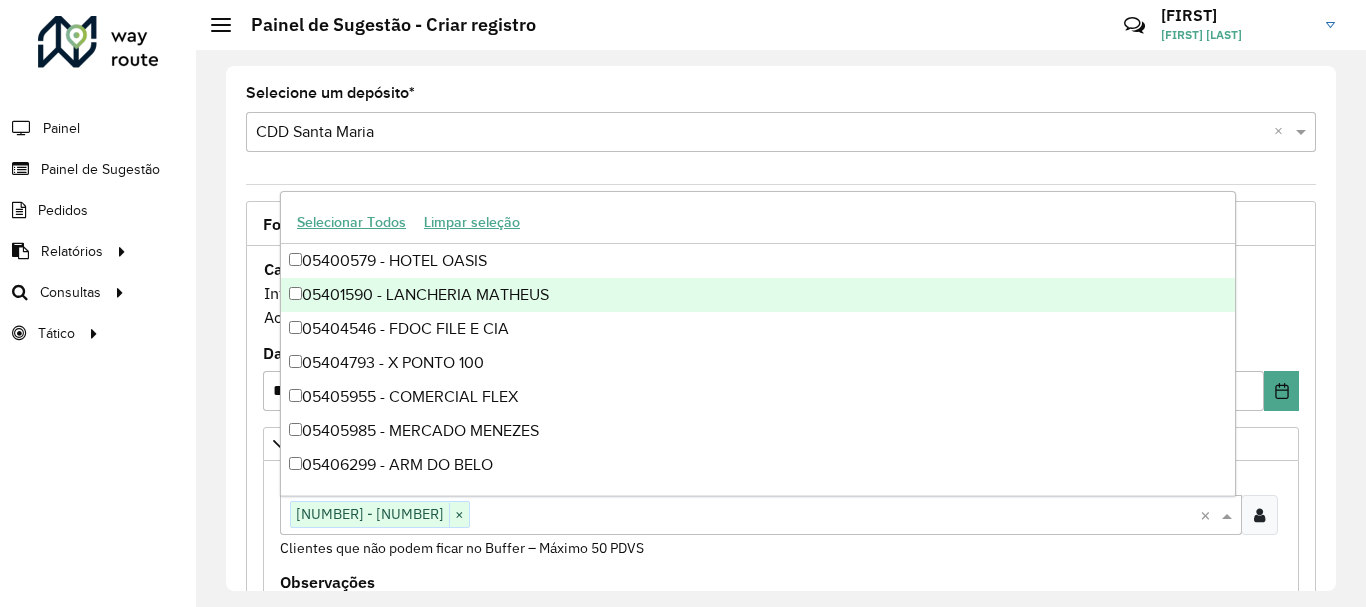 paste on "**********" 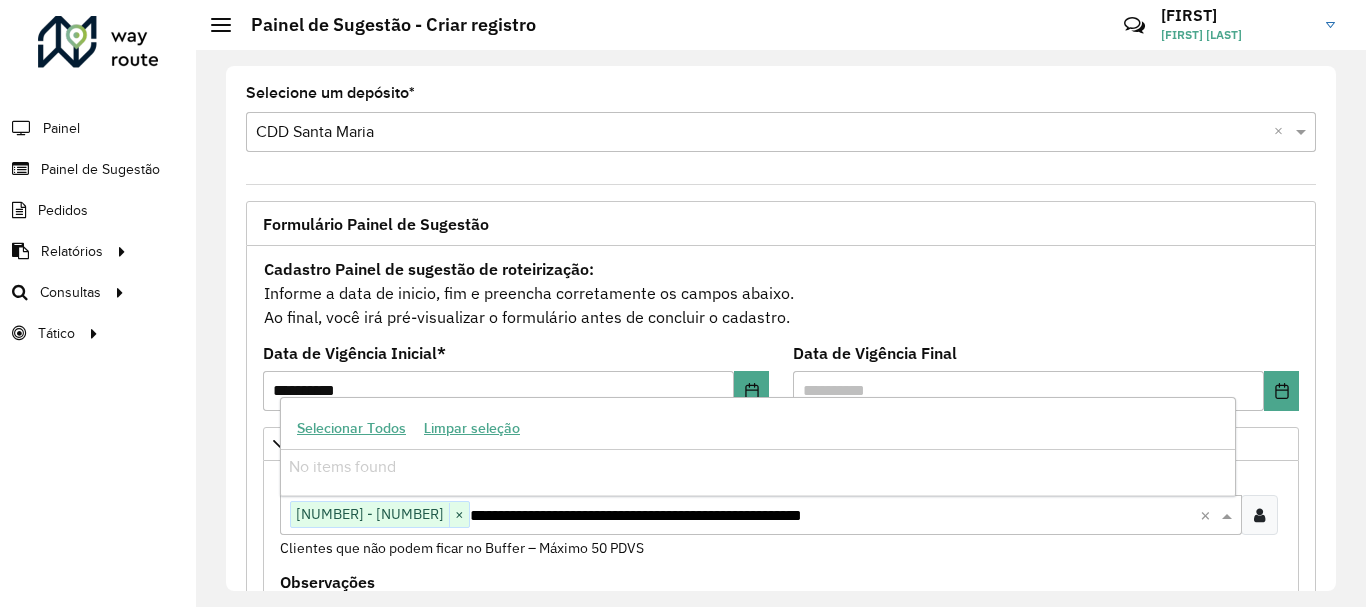 drag, startPoint x: 898, startPoint y: 516, endPoint x: 454, endPoint y: 518, distance: 444.00452 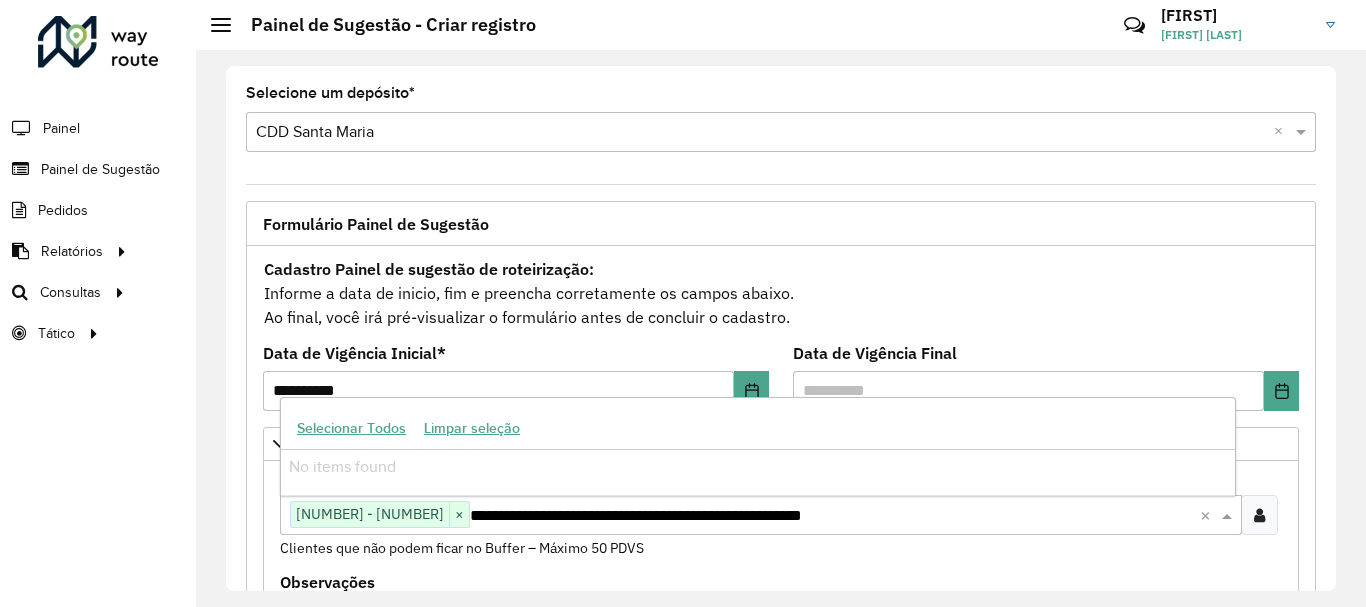 click on "**********" at bounding box center (835, 516) 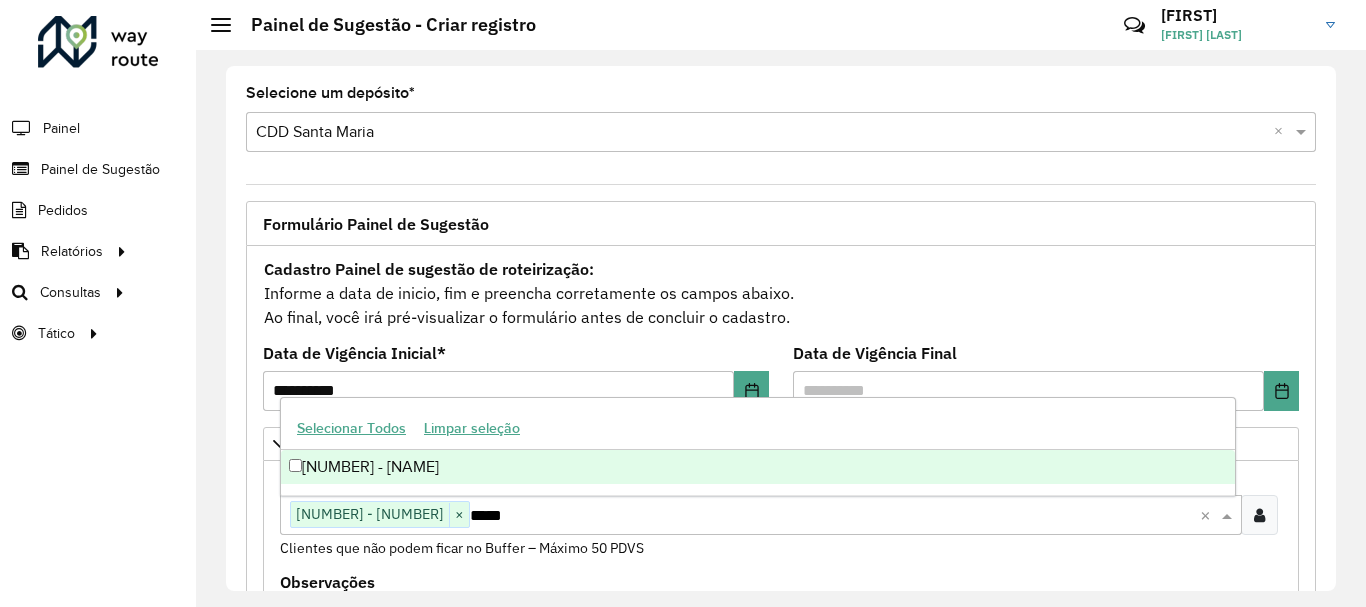 click on "[NUMBER] - [NAME]" at bounding box center (758, 467) 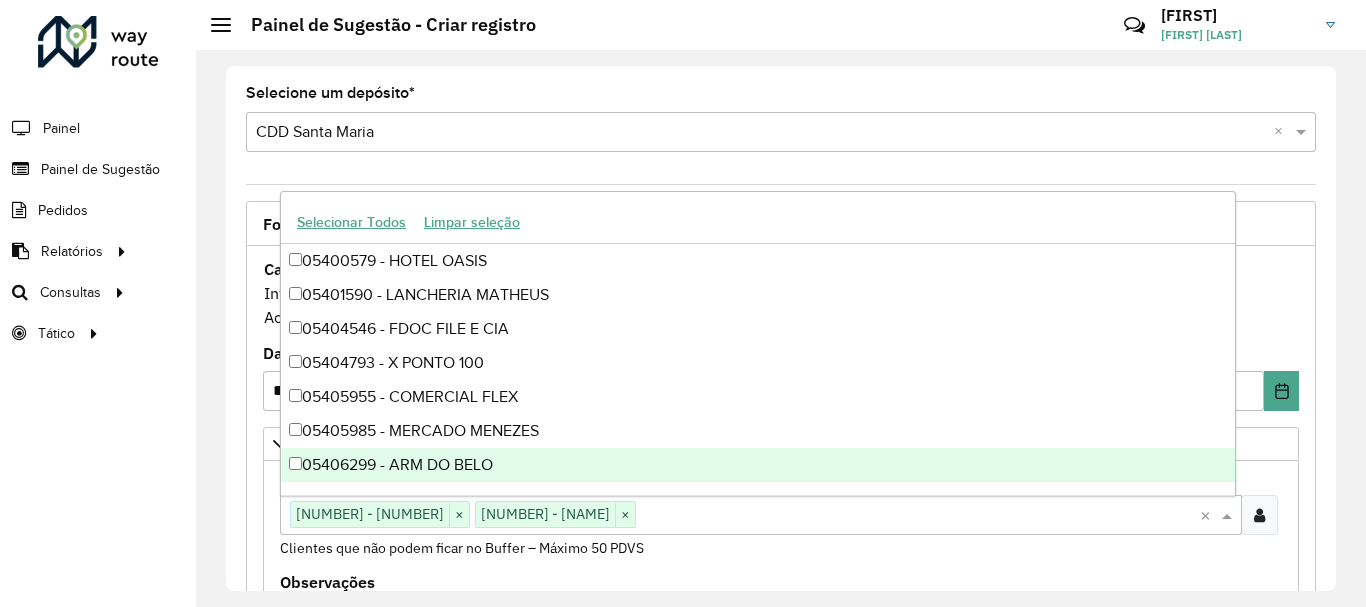 paste on "**********" 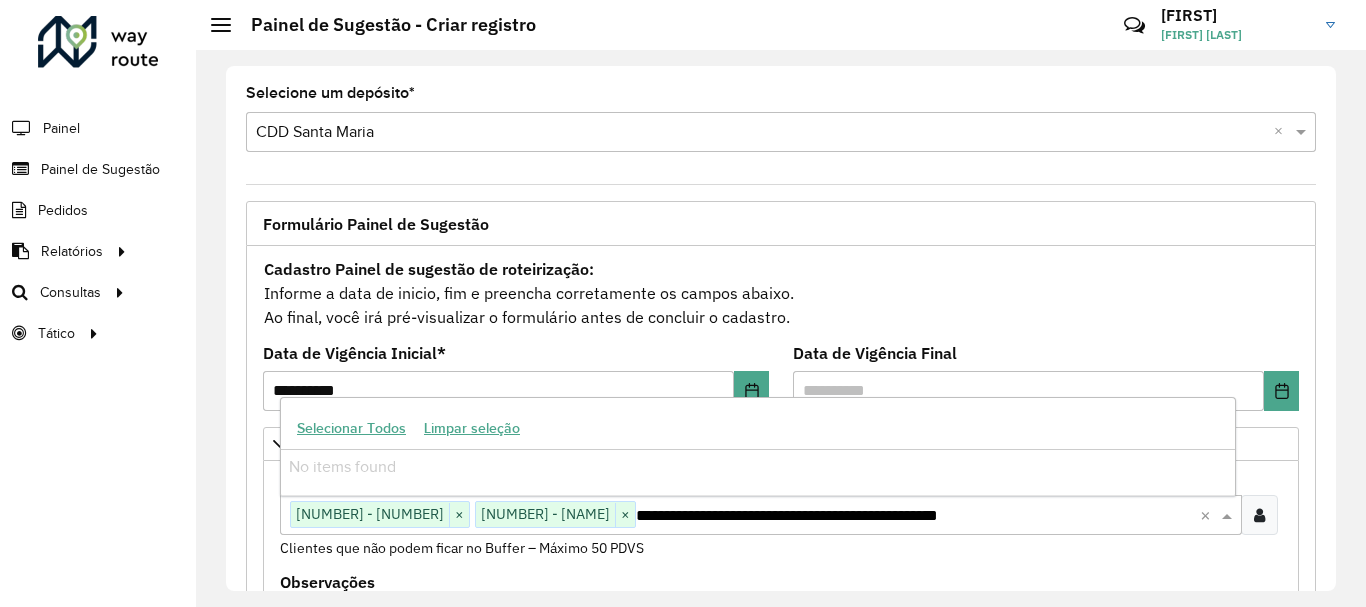 drag, startPoint x: 1072, startPoint y: 526, endPoint x: 1000, endPoint y: 518, distance: 72.443085 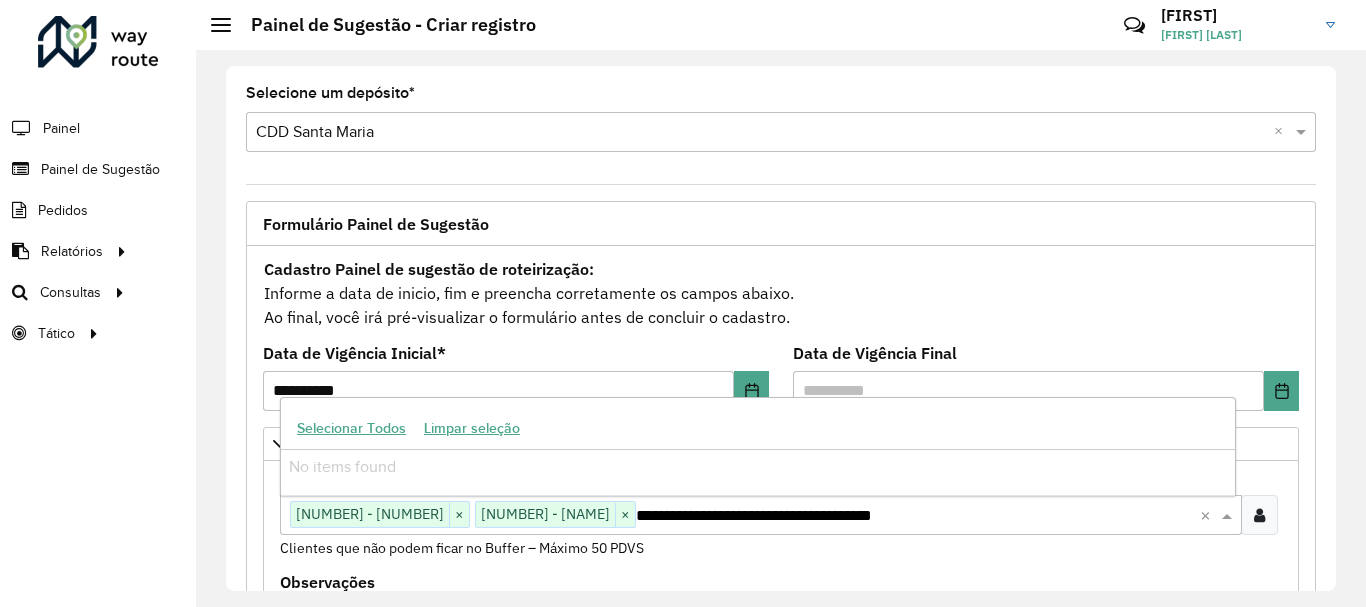 drag, startPoint x: 958, startPoint y: 519, endPoint x: 715, endPoint y: 520, distance: 243.00206 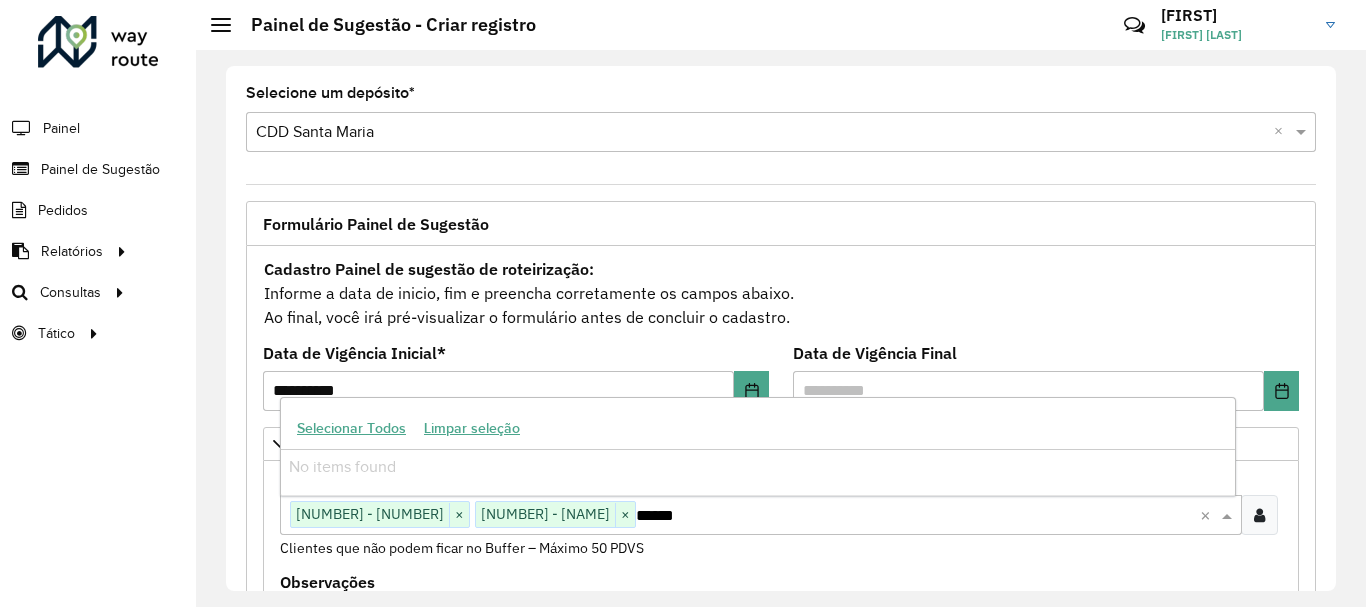 type on "****" 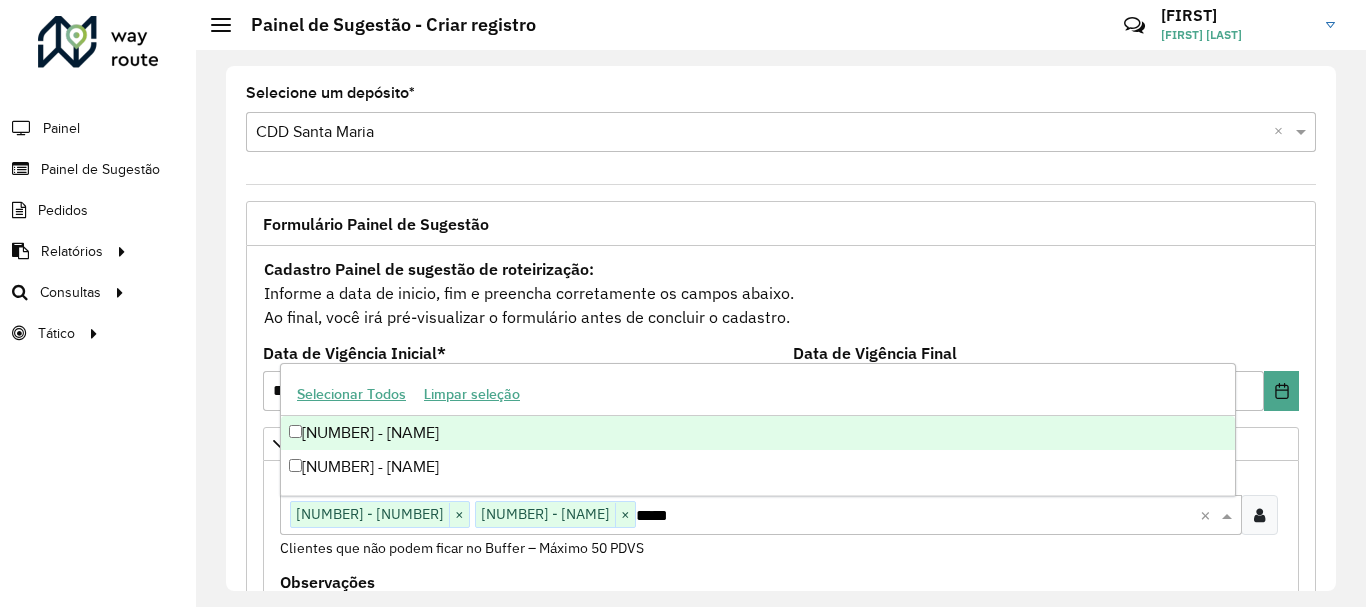 click on "****" at bounding box center [918, 516] 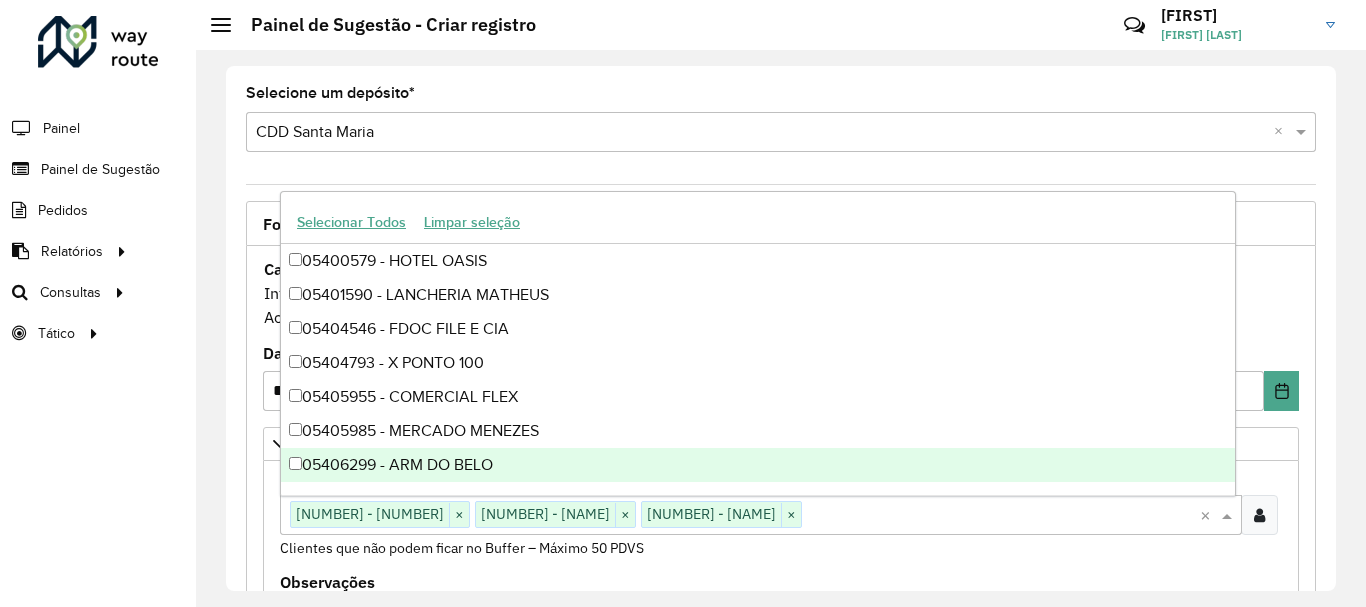paste on "**********" 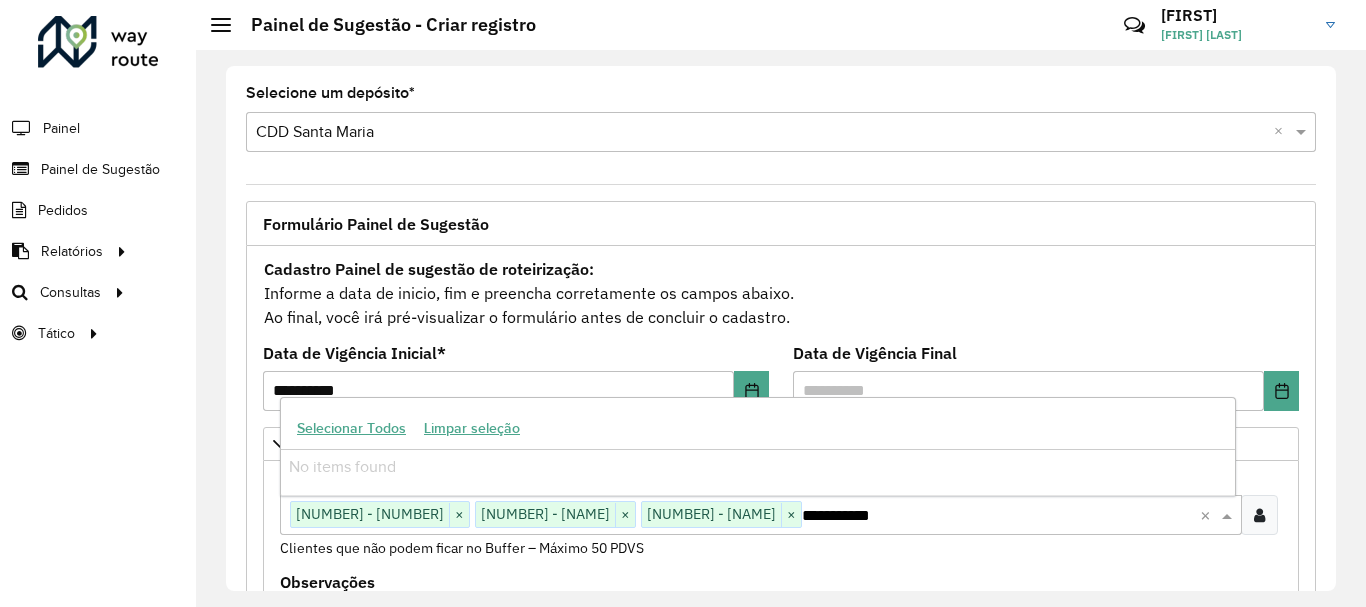 click on "**********" at bounding box center [740, 514] 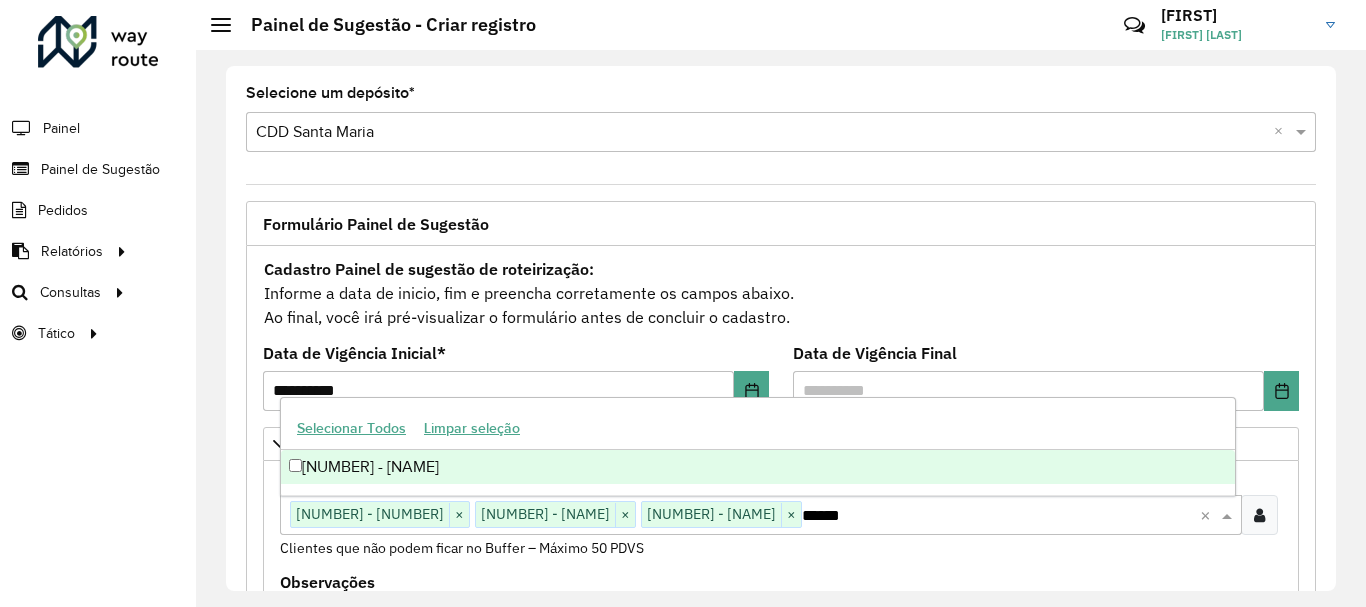 click on "[NUMBER] - [NAME]" at bounding box center (758, 467) 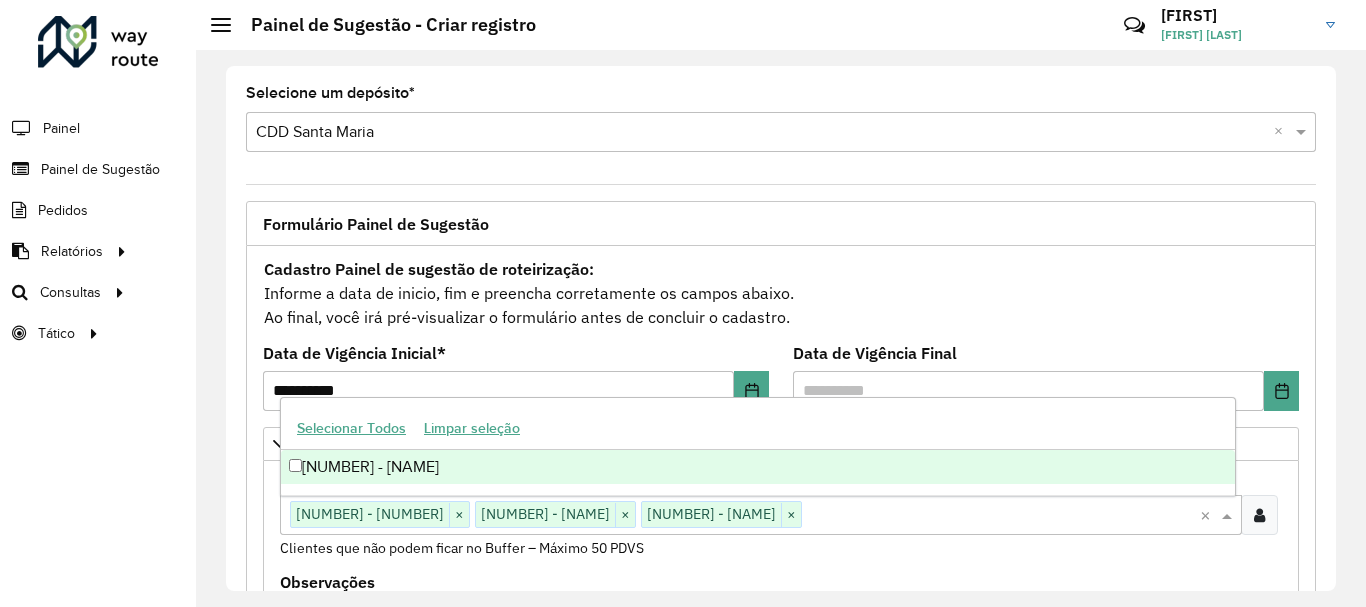 paste on "*****" 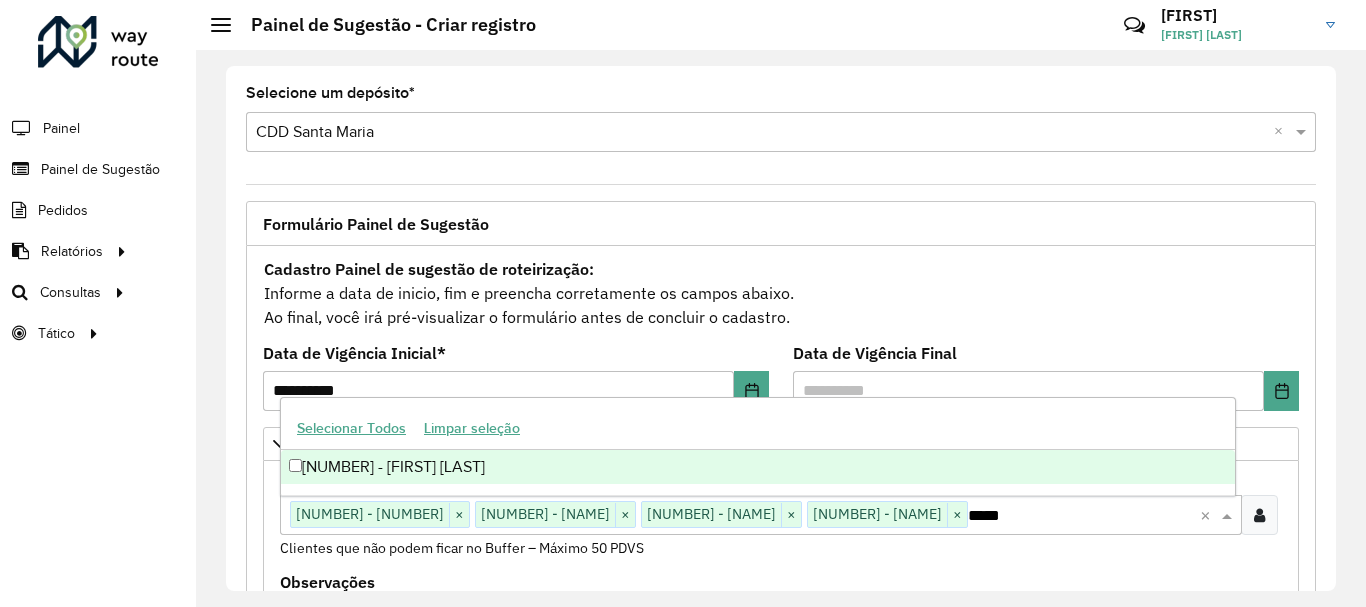 click on "[NUMBER] - [FIRST] [LAST]" at bounding box center [758, 467] 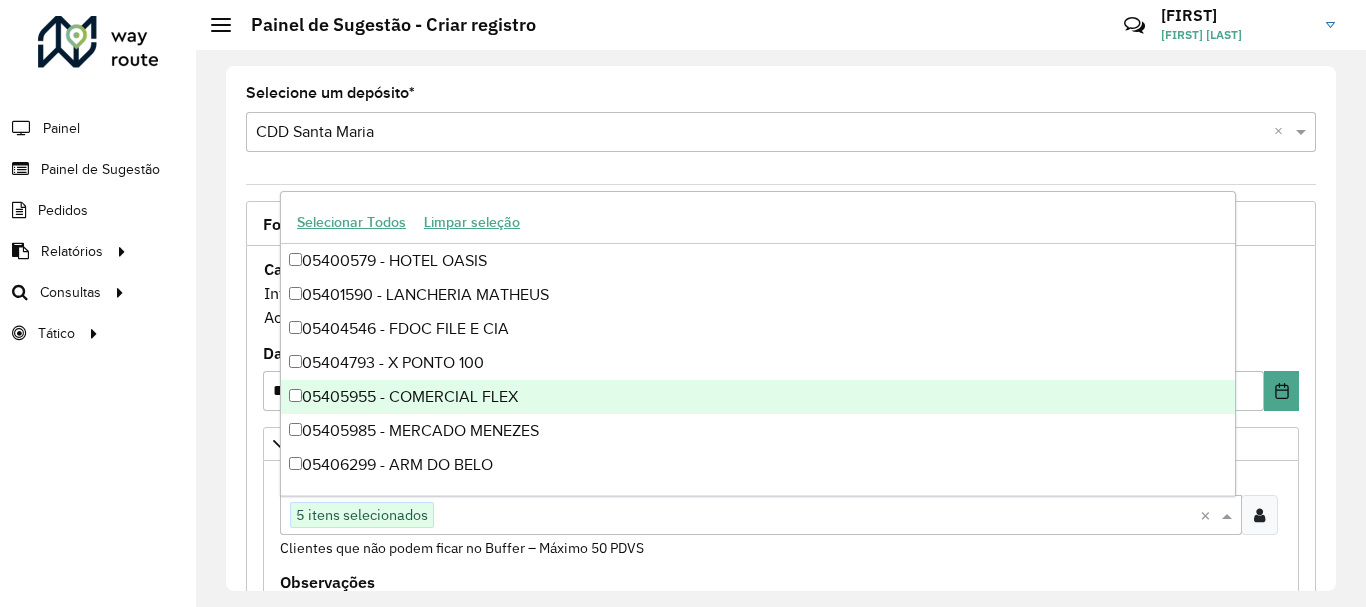 click on "Roteirizador AmbevTech Painel Painel de Sugestão Pedidos Relatórios Clientes Clientes fora malha Edição tempo atendimento Indicadores roteirização Pedidos agrupados Pedidos não Roteirizados Romaneio Roteirização Setor Veículos Consultas Roteirização Setores Tático Análise de Sessões Service Time" 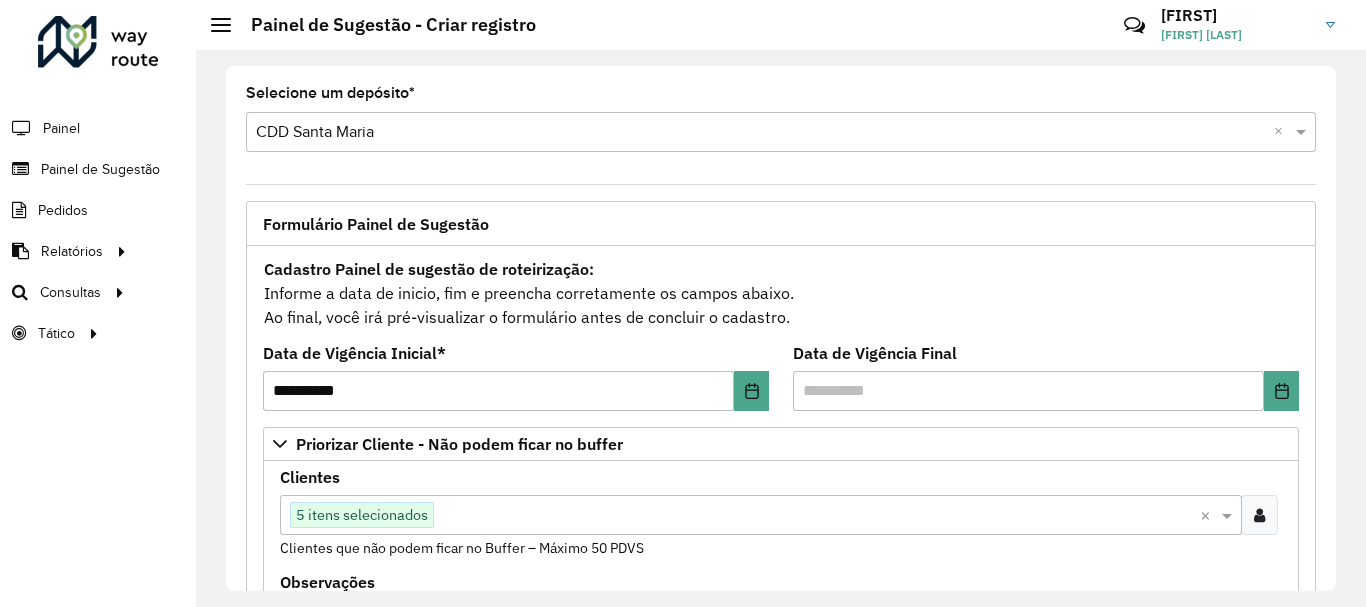 scroll, scrollTop: 200, scrollLeft: 0, axis: vertical 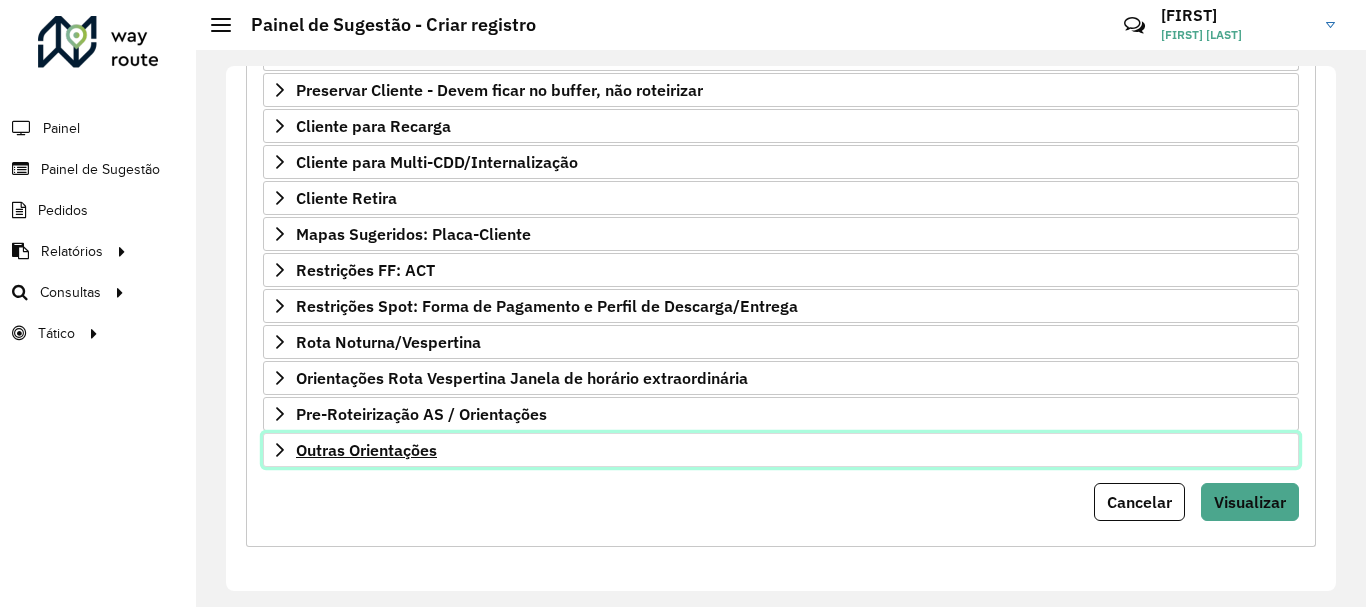 click on "Outras Orientações" at bounding box center (781, 450) 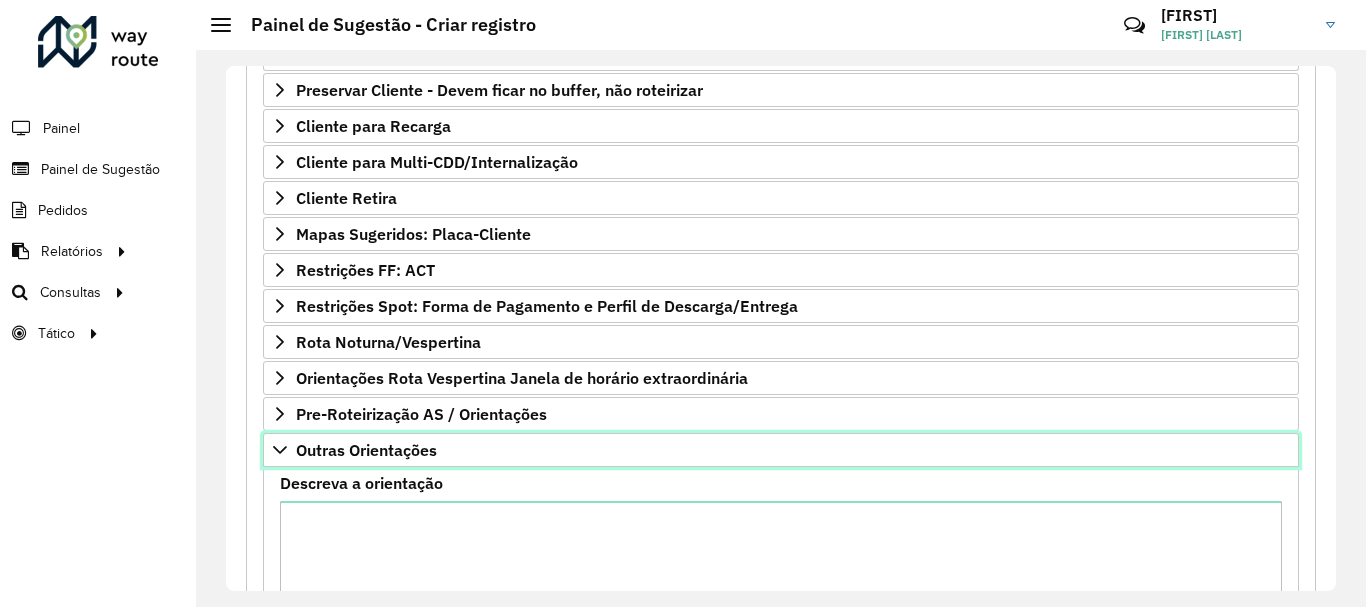 scroll, scrollTop: 824, scrollLeft: 0, axis: vertical 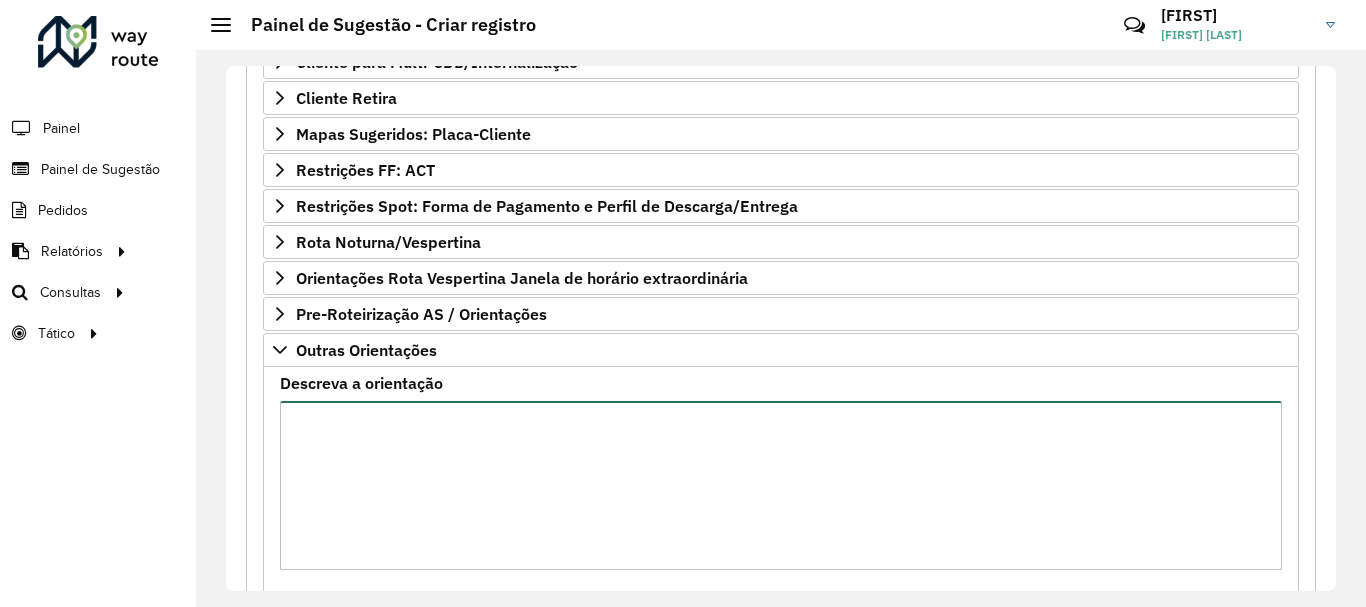 click on "Descreva a orientação" at bounding box center (781, 485) 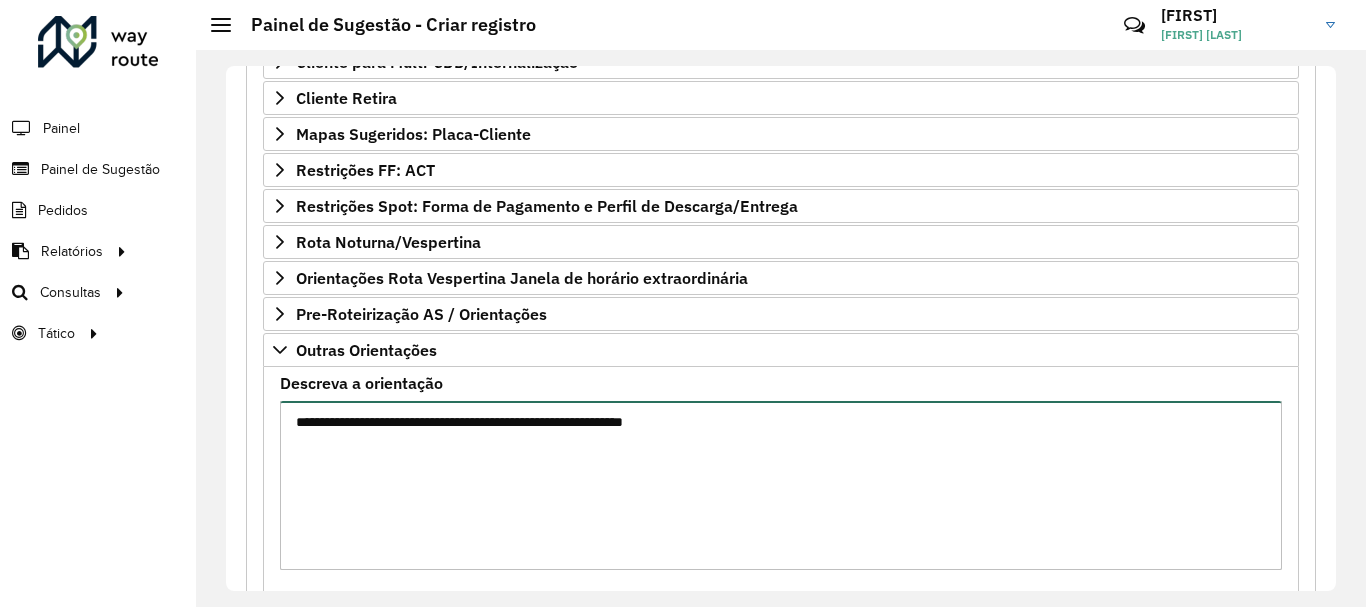 paste on "****
****" 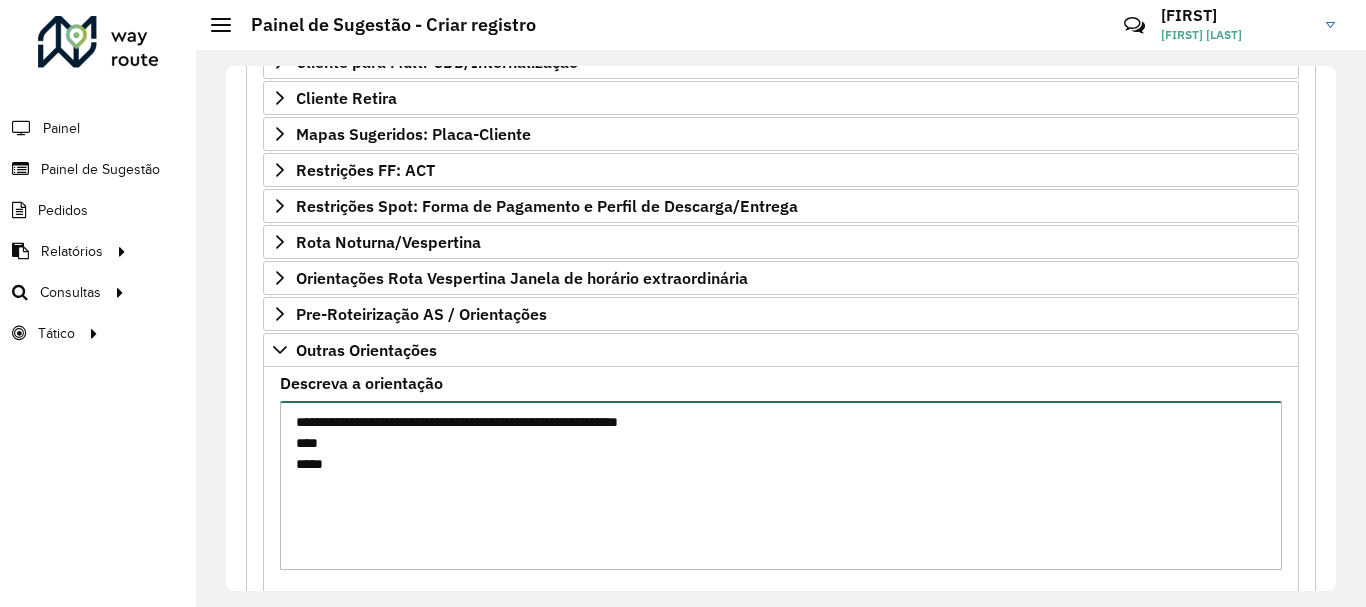 scroll, scrollTop: 924, scrollLeft: 0, axis: vertical 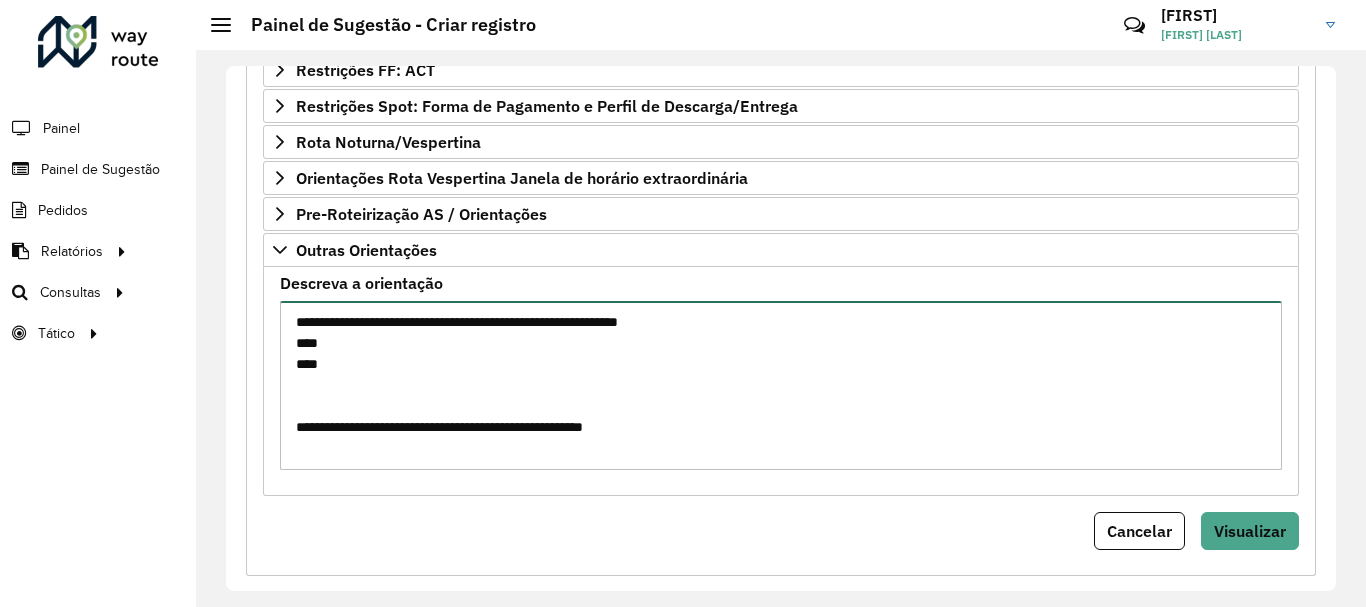 paste on "*****
*****
*****" 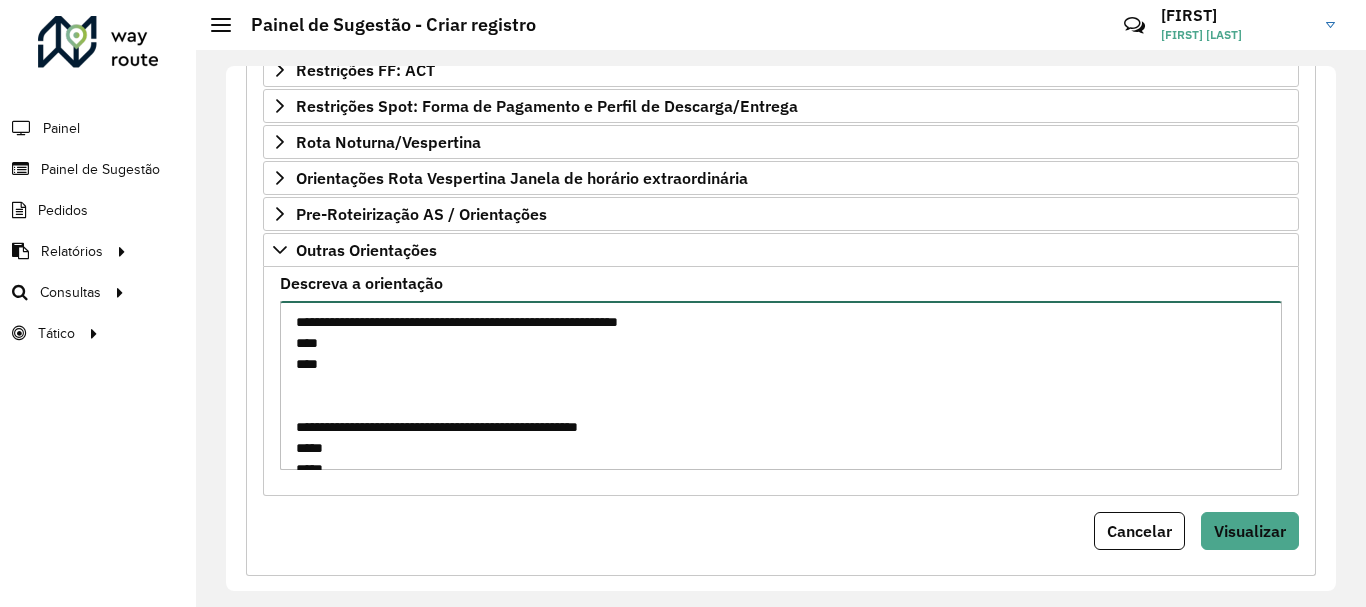 scroll, scrollTop: 50, scrollLeft: 0, axis: vertical 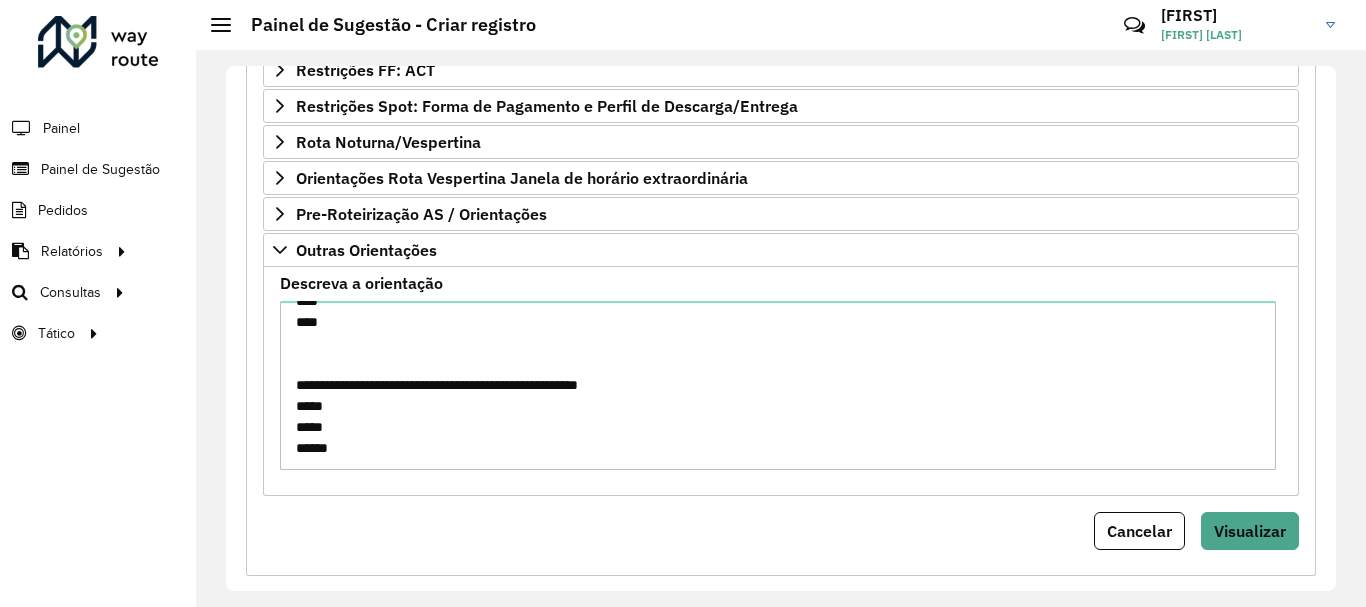 click on "**********" 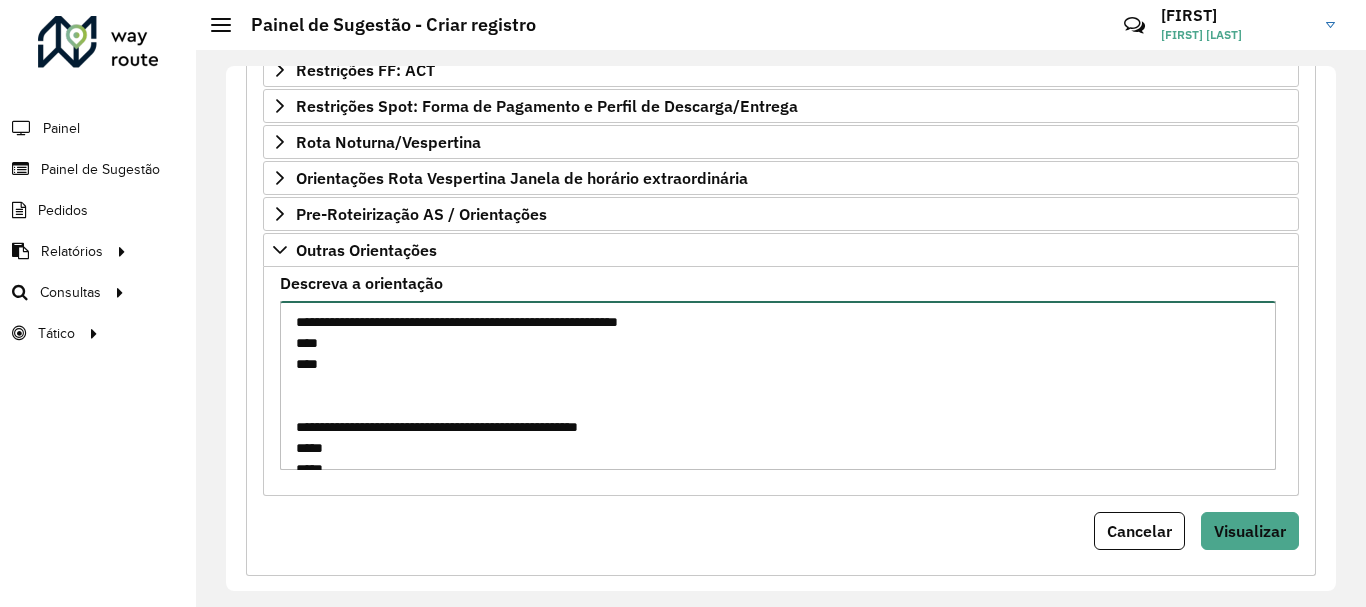 click on "**********" at bounding box center [778, 385] 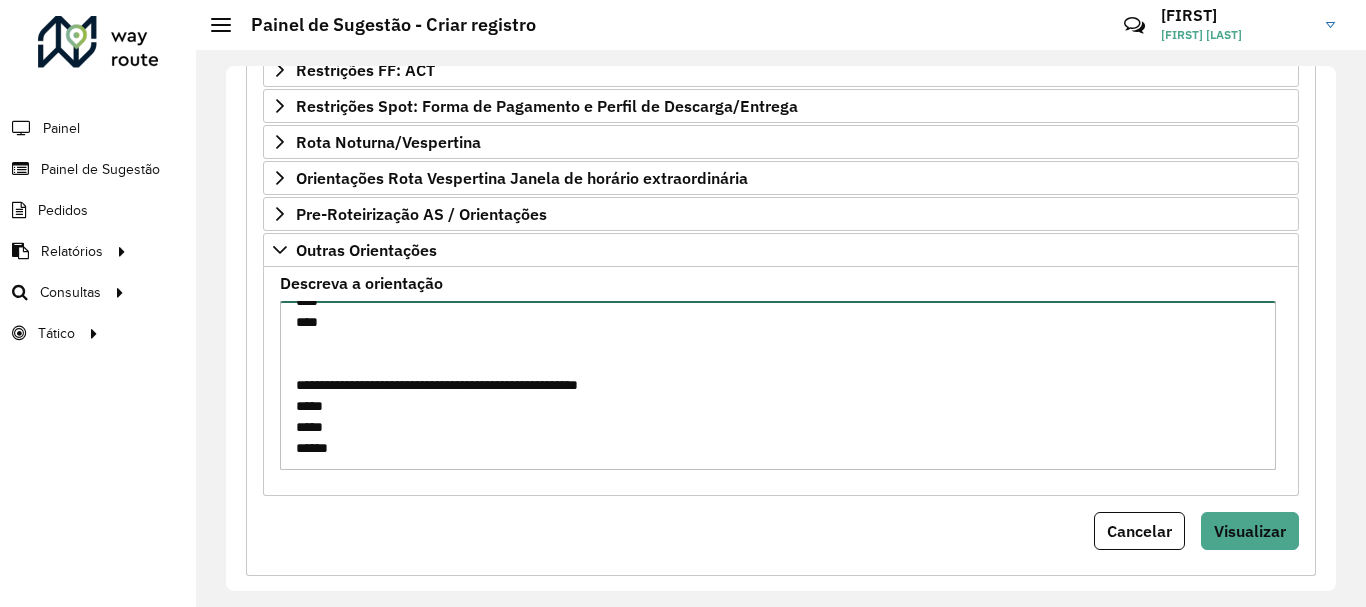 scroll, scrollTop: 953, scrollLeft: 0, axis: vertical 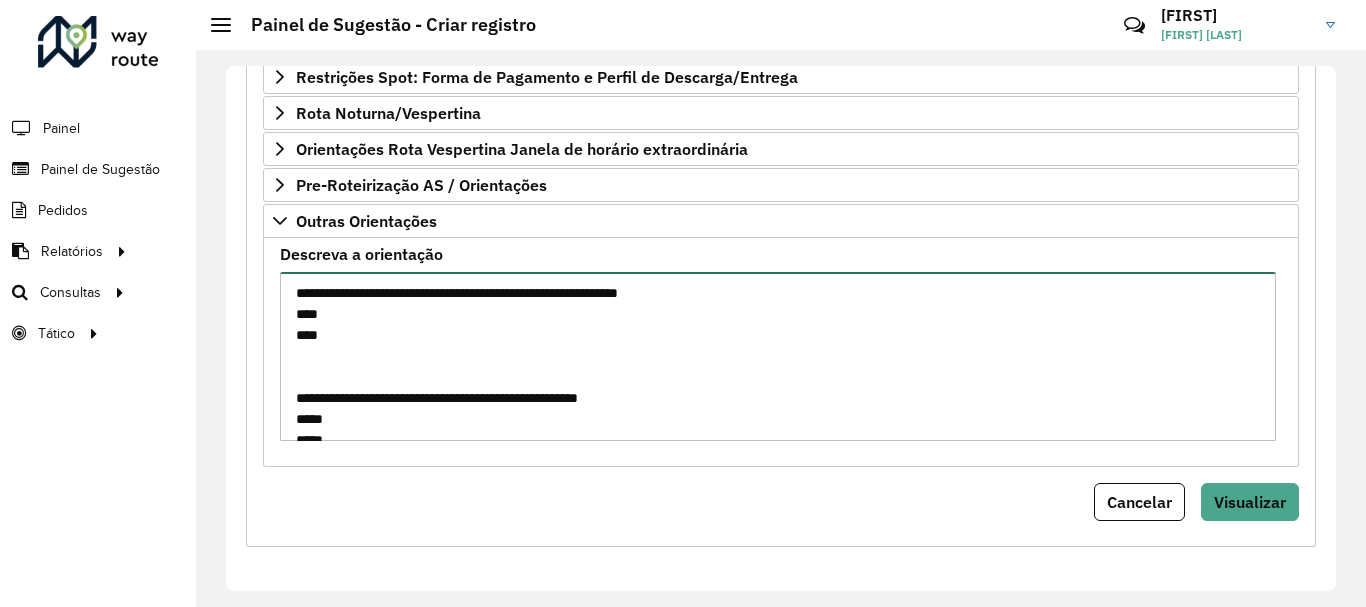 click on "**********" at bounding box center (778, 356) 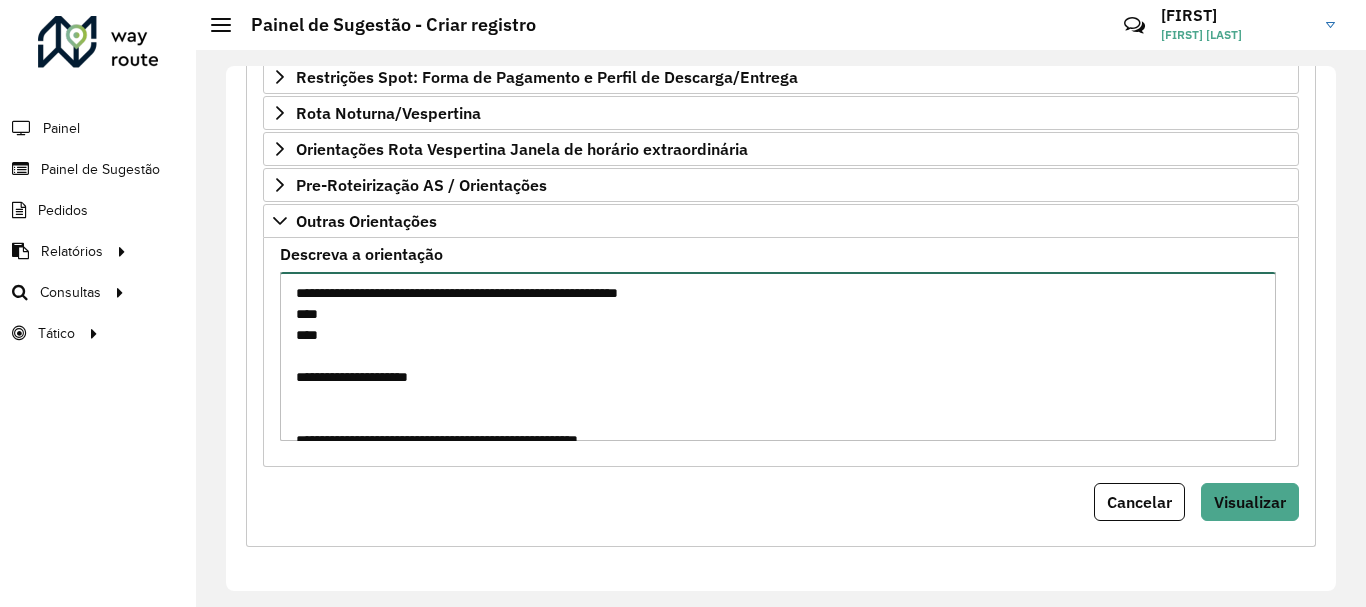 paste on "**********" 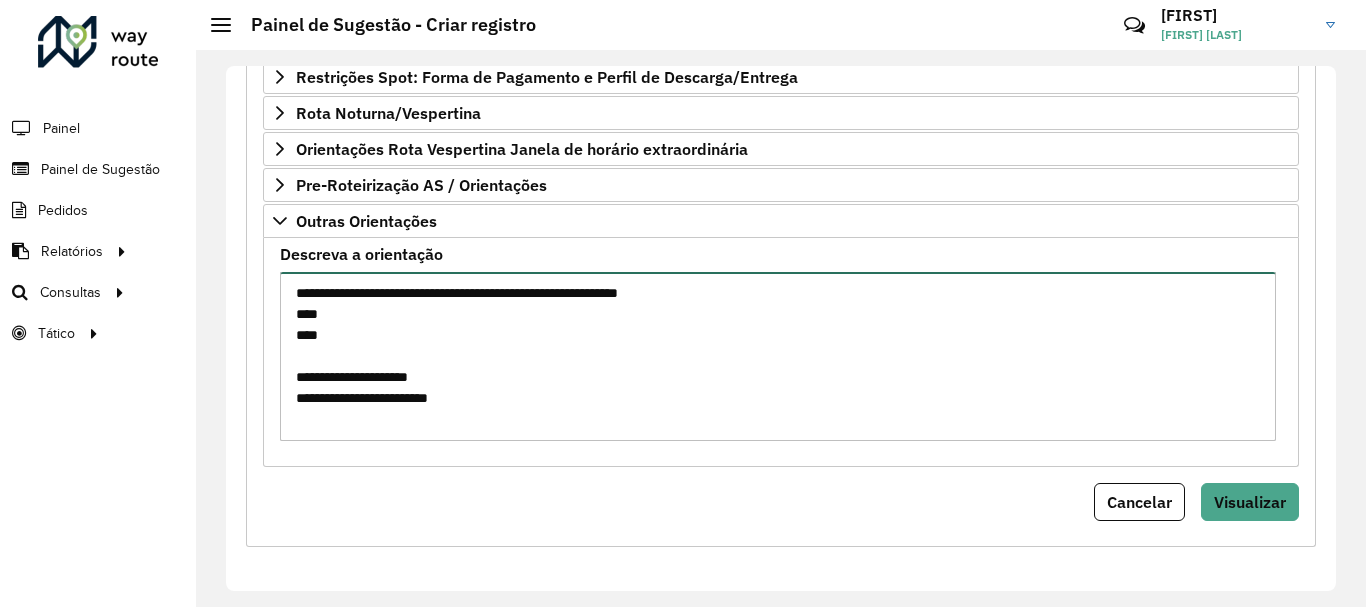 type on "**********" 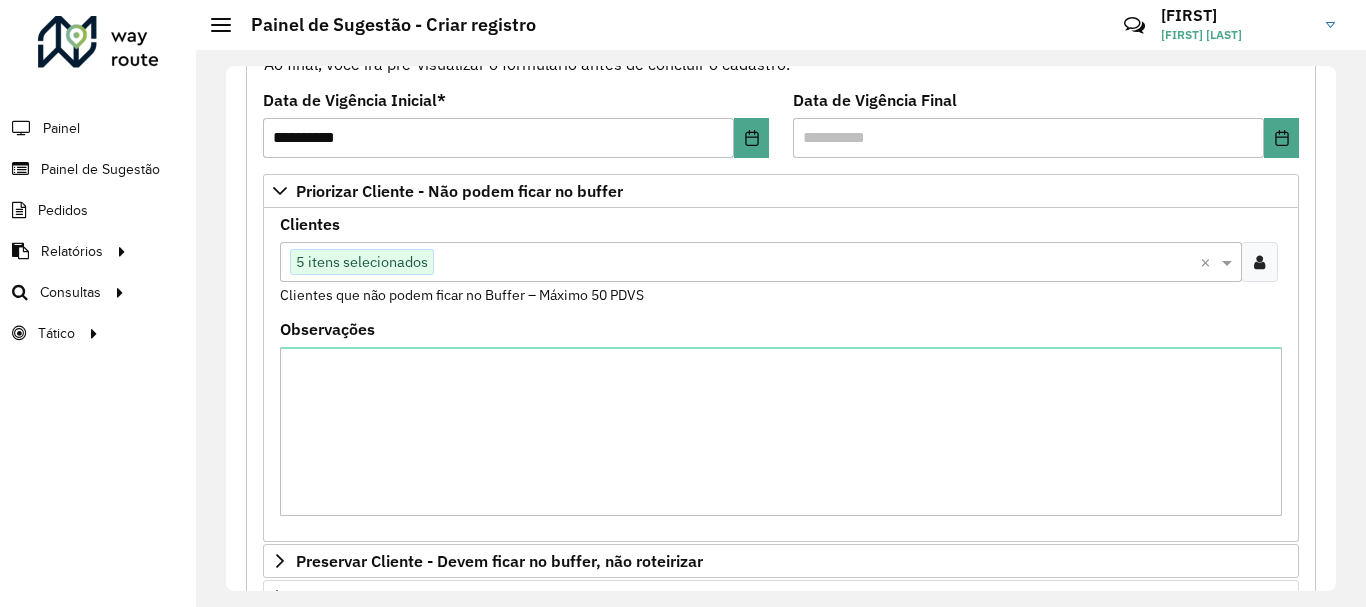 scroll, scrollTop: 453, scrollLeft: 0, axis: vertical 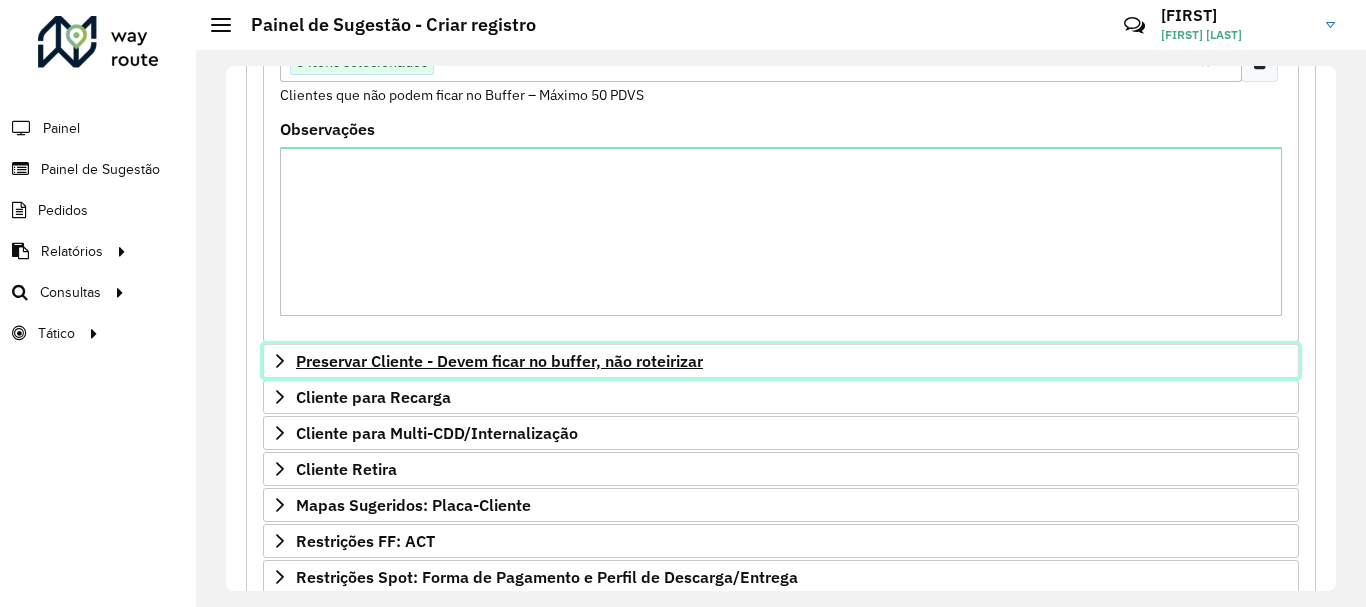 click on "Preservar Cliente - Devem ficar no buffer, não roteirizar" at bounding box center (781, 361) 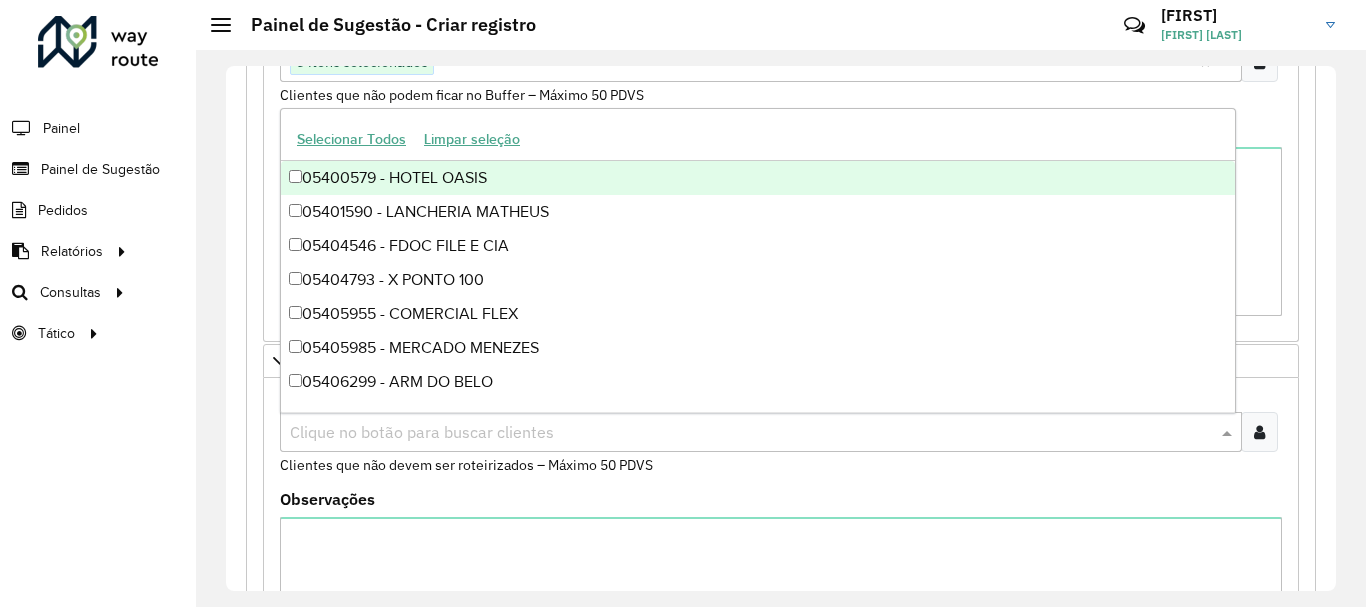click at bounding box center [751, 433] 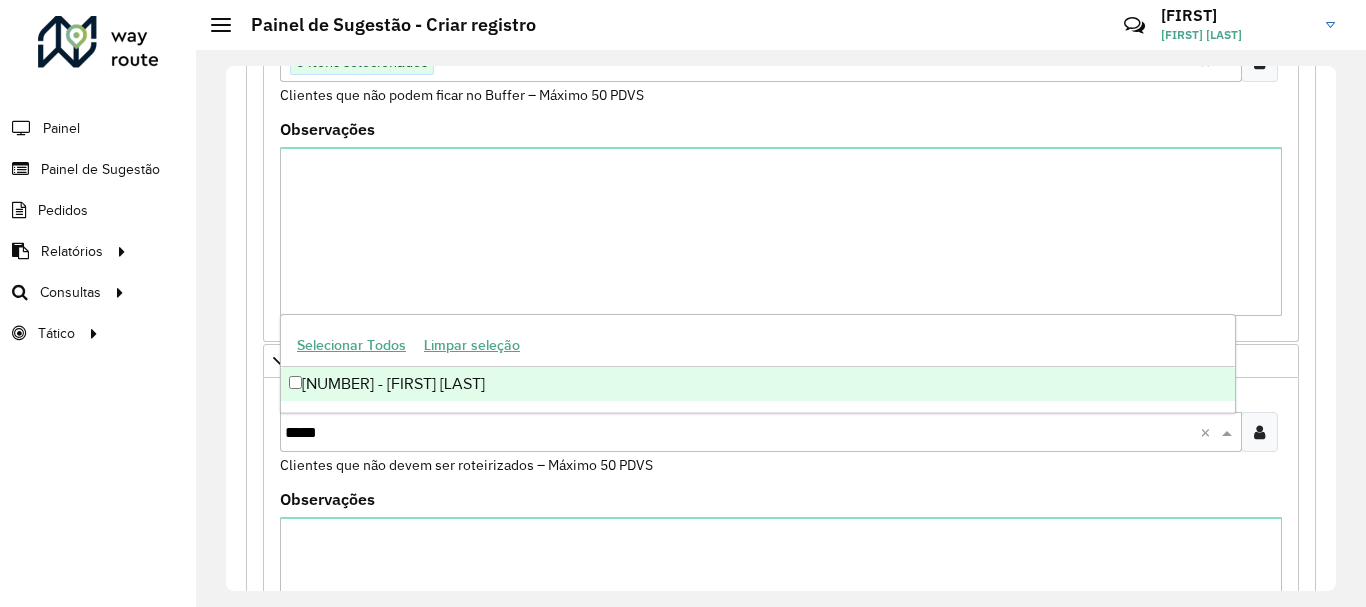 click on "[NUMBER] - [FIRST] [LAST]" at bounding box center [758, 384] 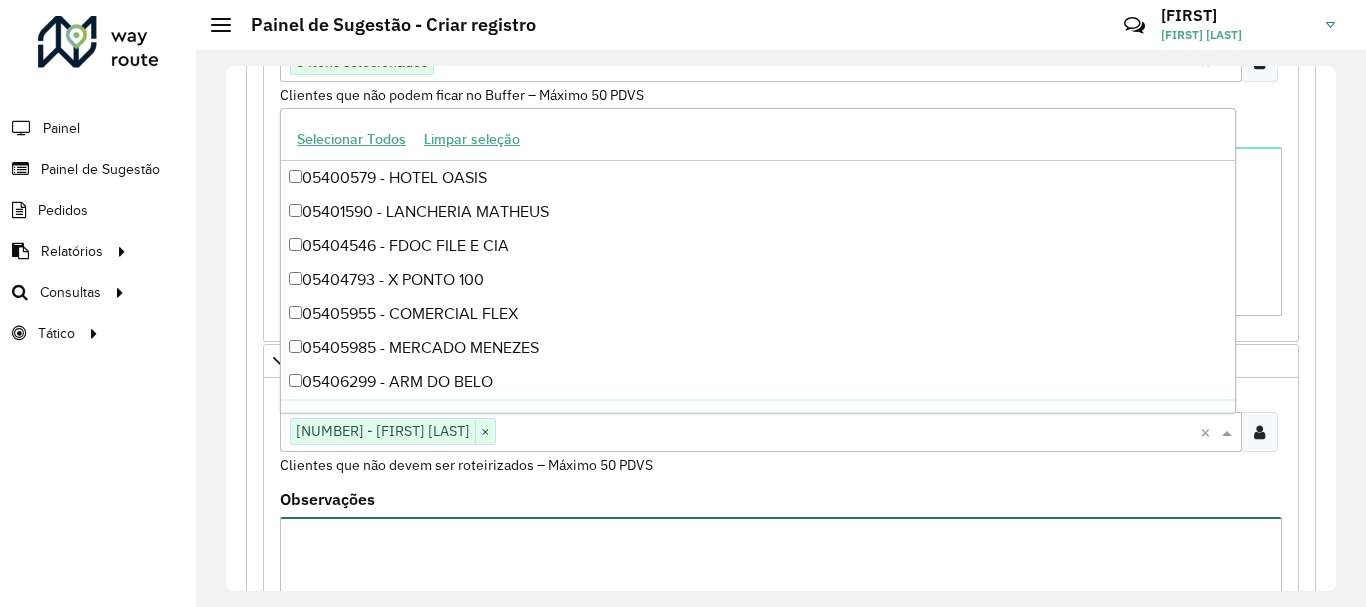 click on "Observações" at bounding box center [781, 601] 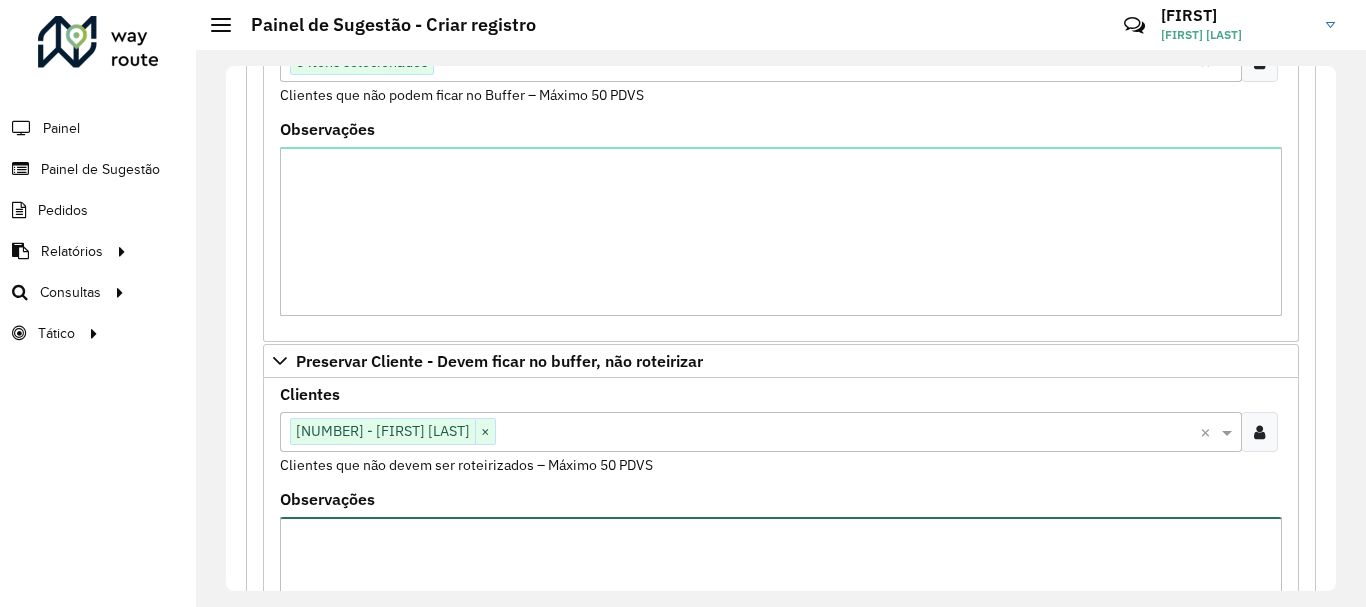 scroll, scrollTop: 753, scrollLeft: 0, axis: vertical 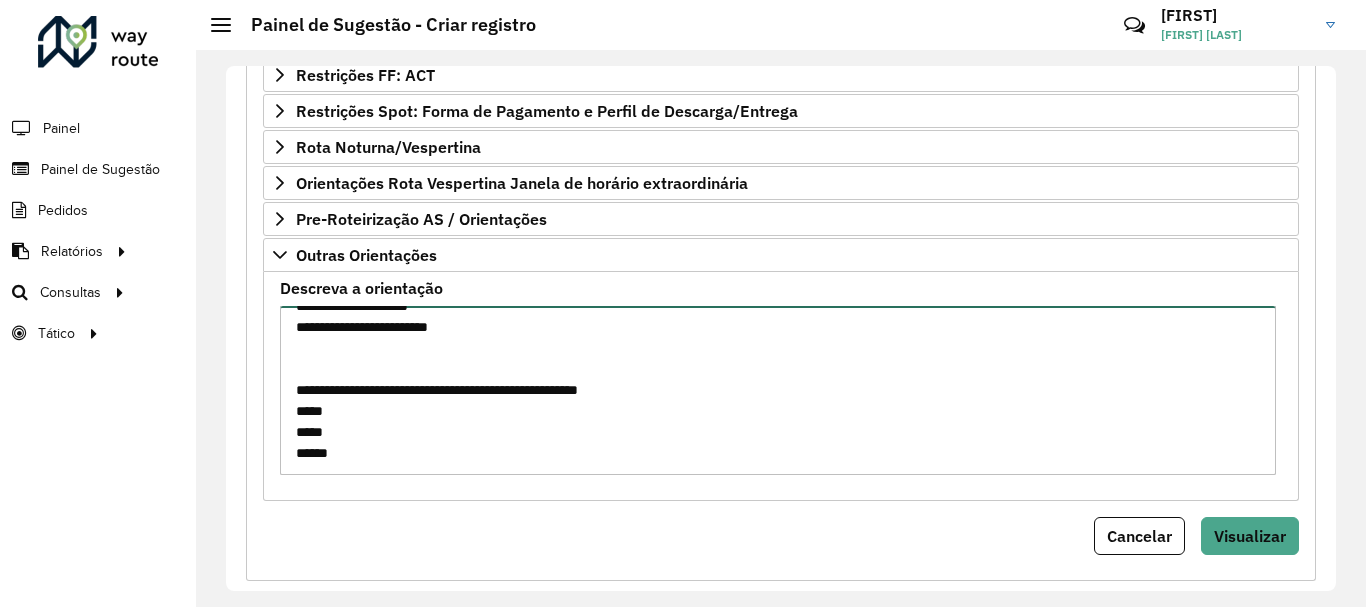 click on "**********" at bounding box center (778, 390) 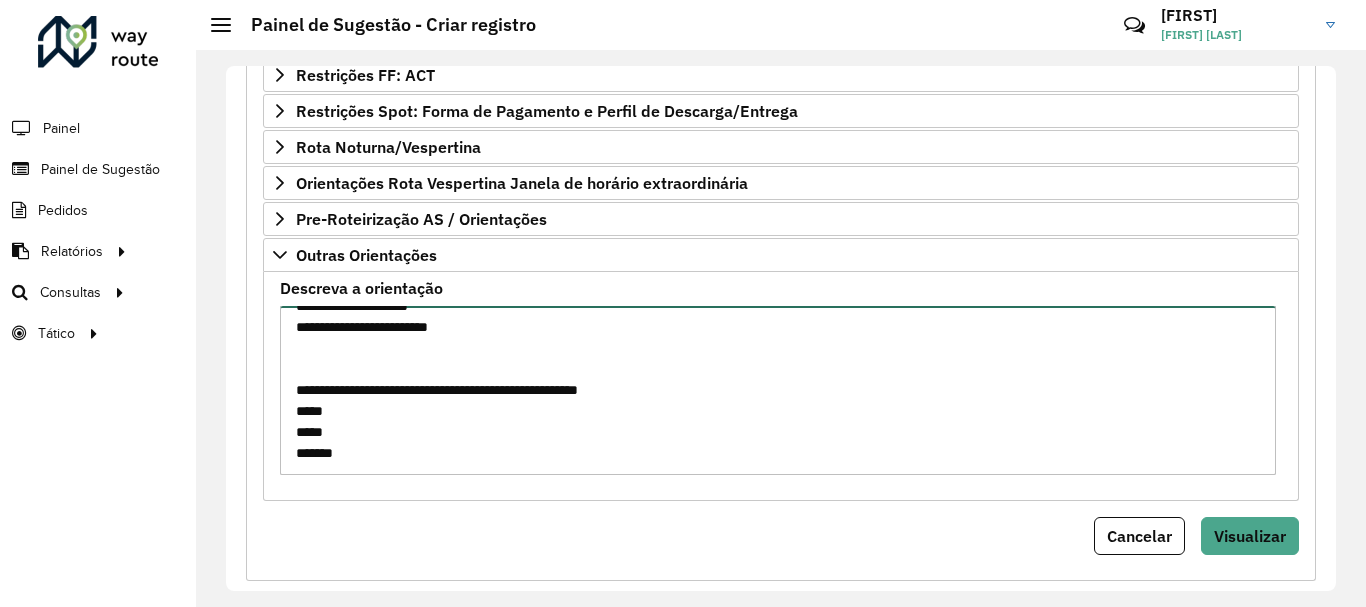 scroll, scrollTop: 135, scrollLeft: 0, axis: vertical 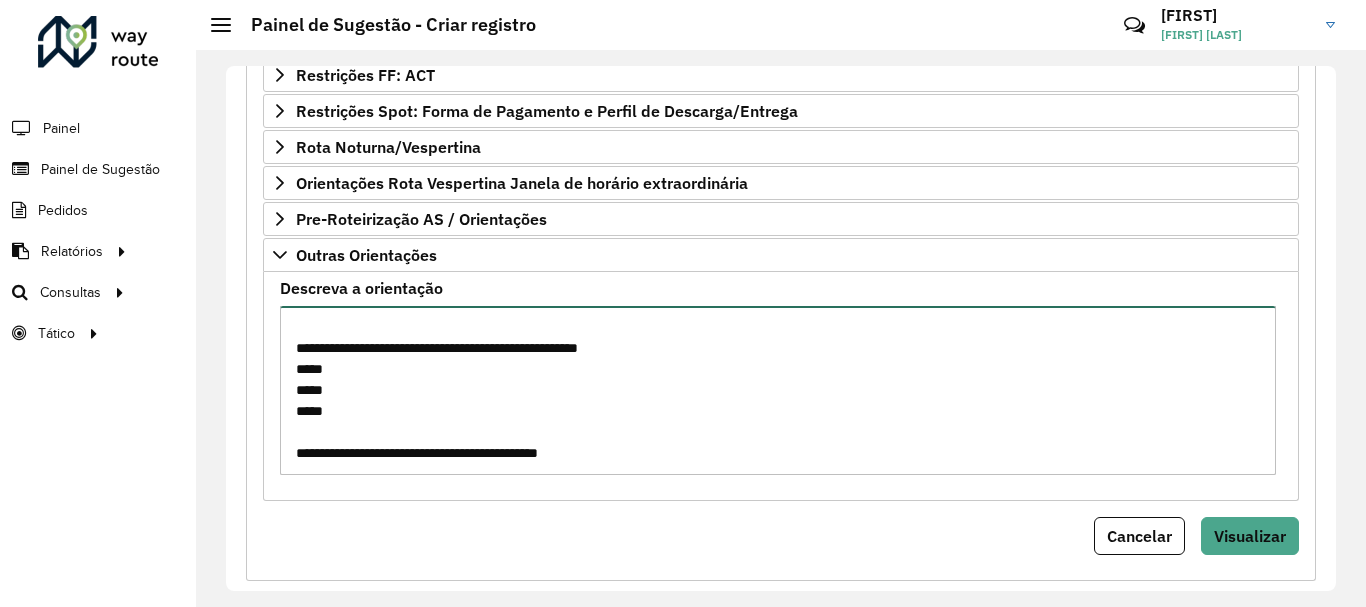 paste on "*****
***
*****
*****
*****
****
*****
*****
*****" 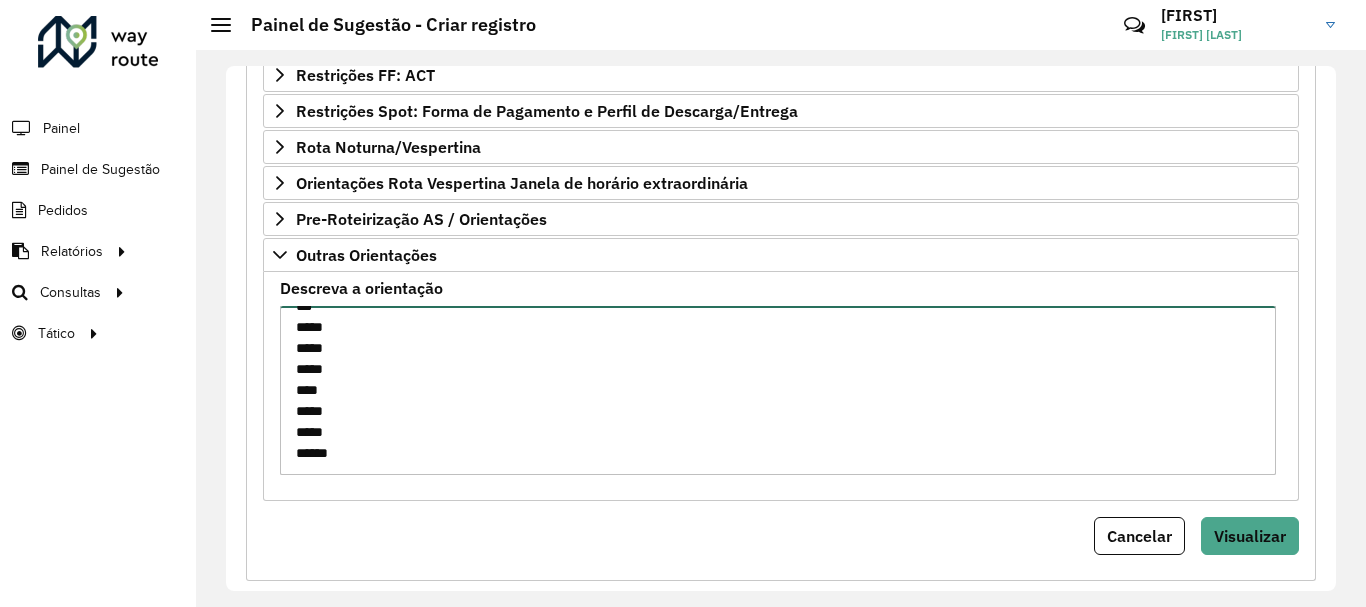 scroll, scrollTop: 245, scrollLeft: 0, axis: vertical 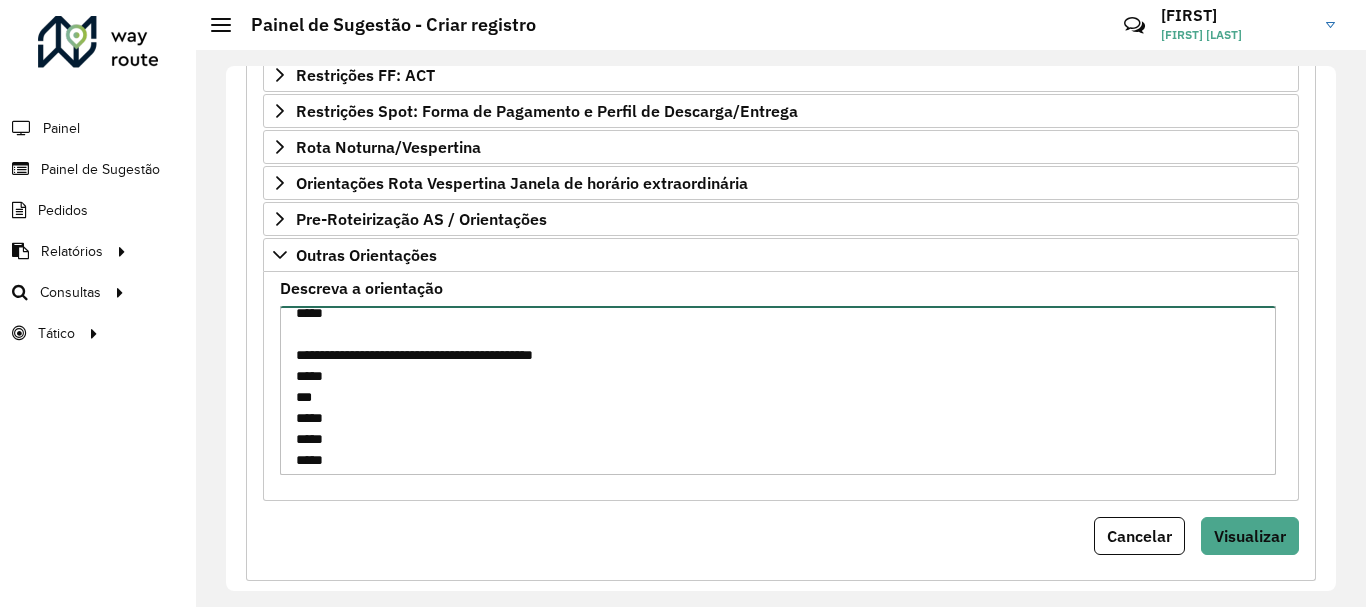 type on "**********" 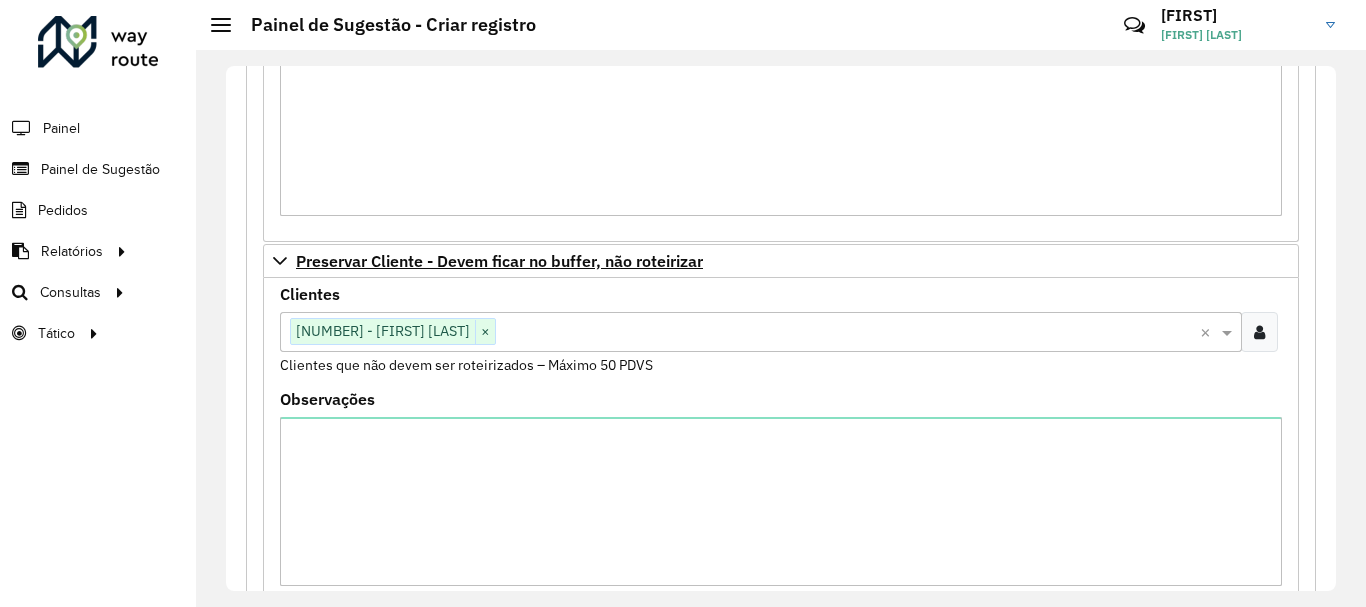 scroll, scrollTop: 353, scrollLeft: 0, axis: vertical 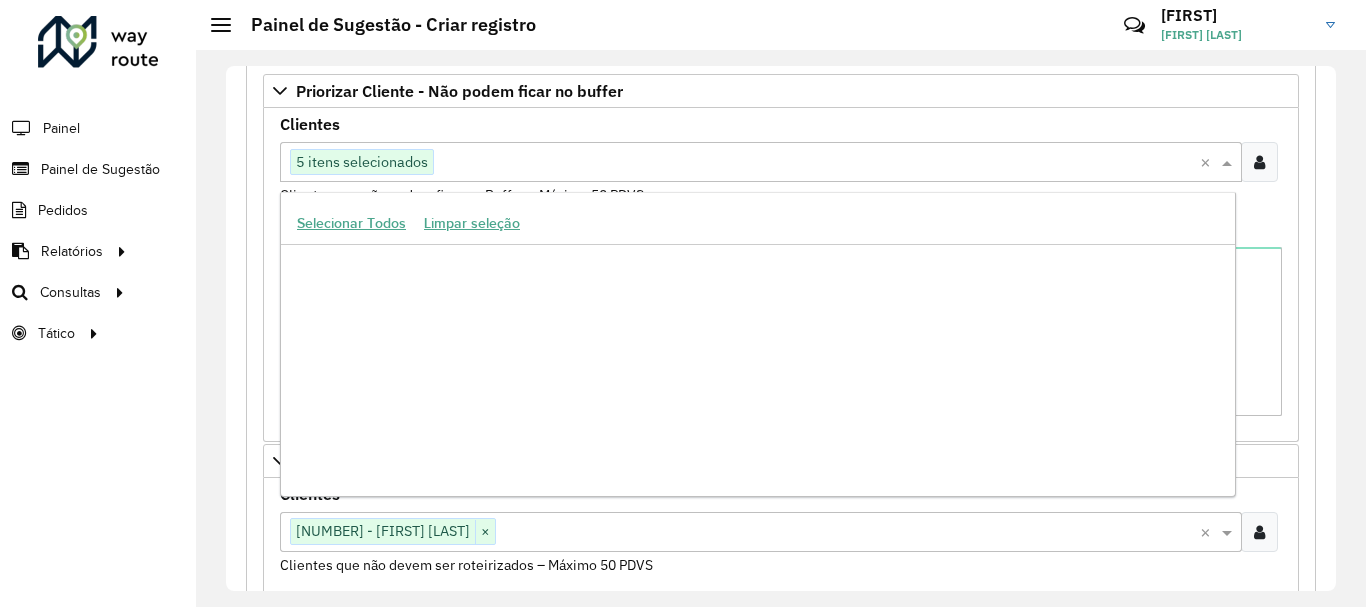 click on "Clique no botão para buscar clientes 5 itens selecionados ×" at bounding box center [761, 162] 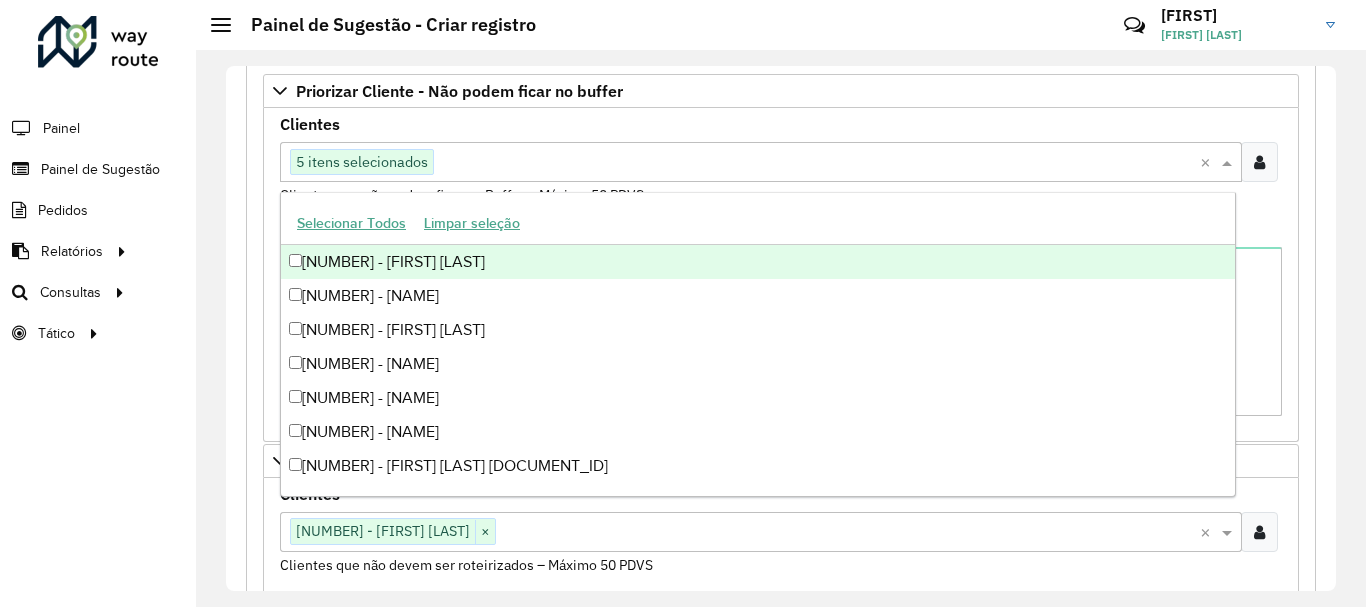 scroll, scrollTop: 153, scrollLeft: 0, axis: vertical 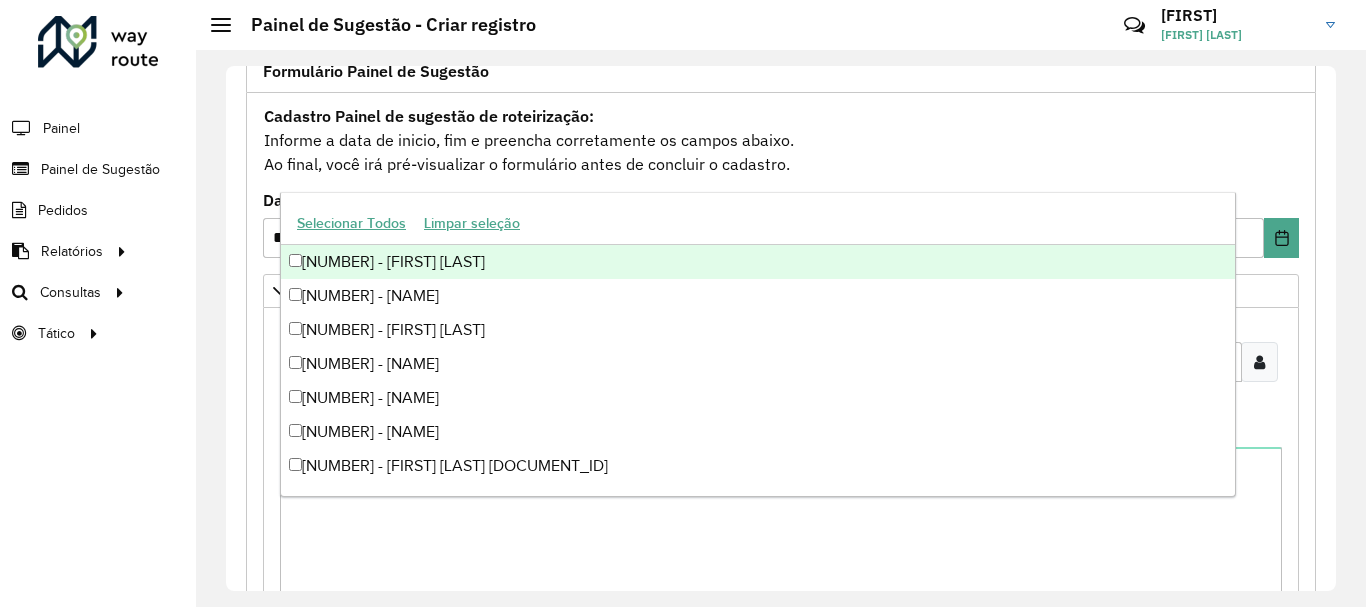 paste on "**********" 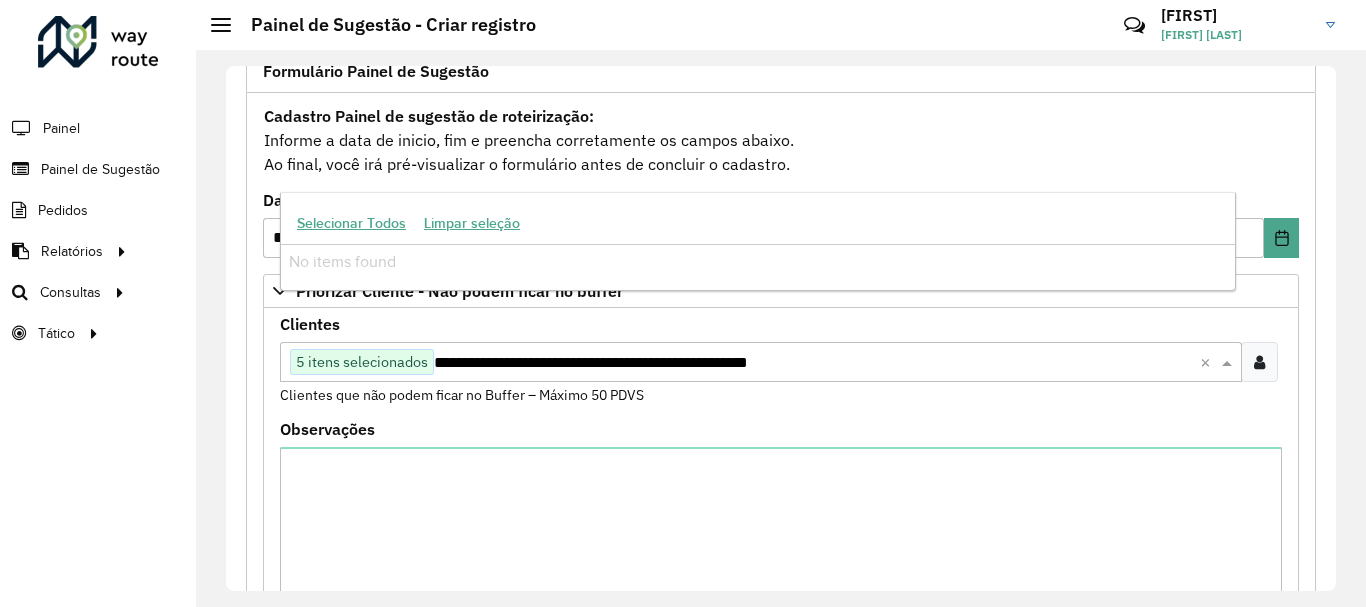drag, startPoint x: 889, startPoint y: 367, endPoint x: 485, endPoint y: 364, distance: 404.01114 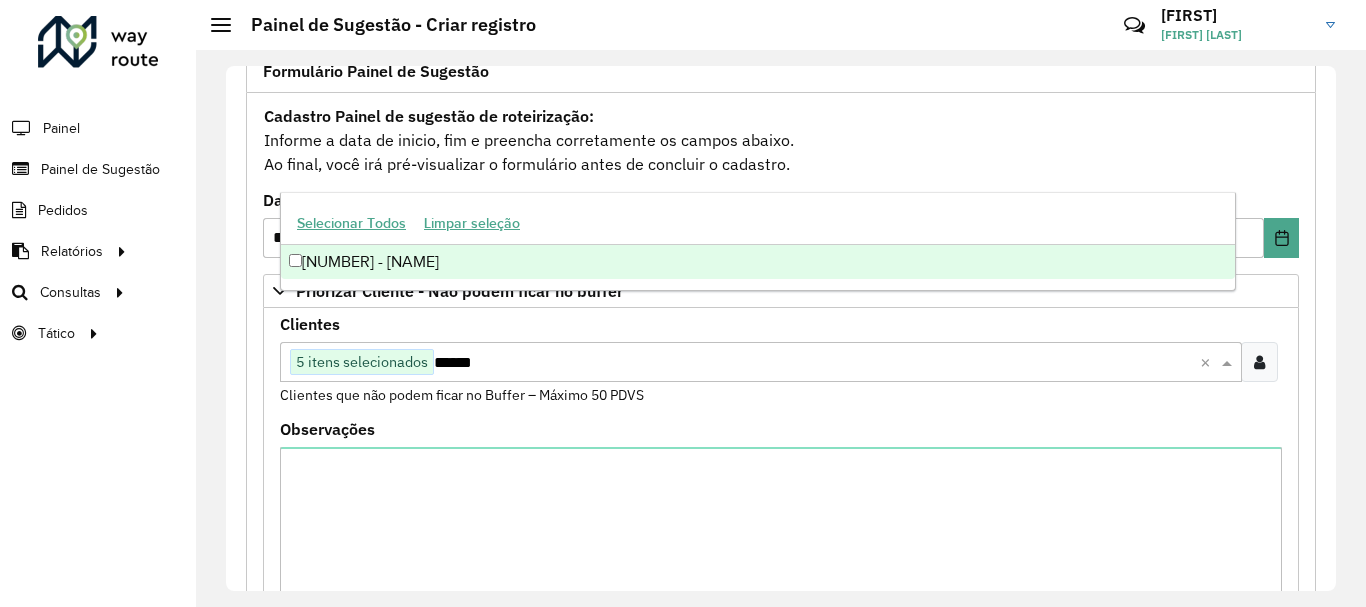 click on "[NUMBER] - [NAME]" at bounding box center (758, 262) 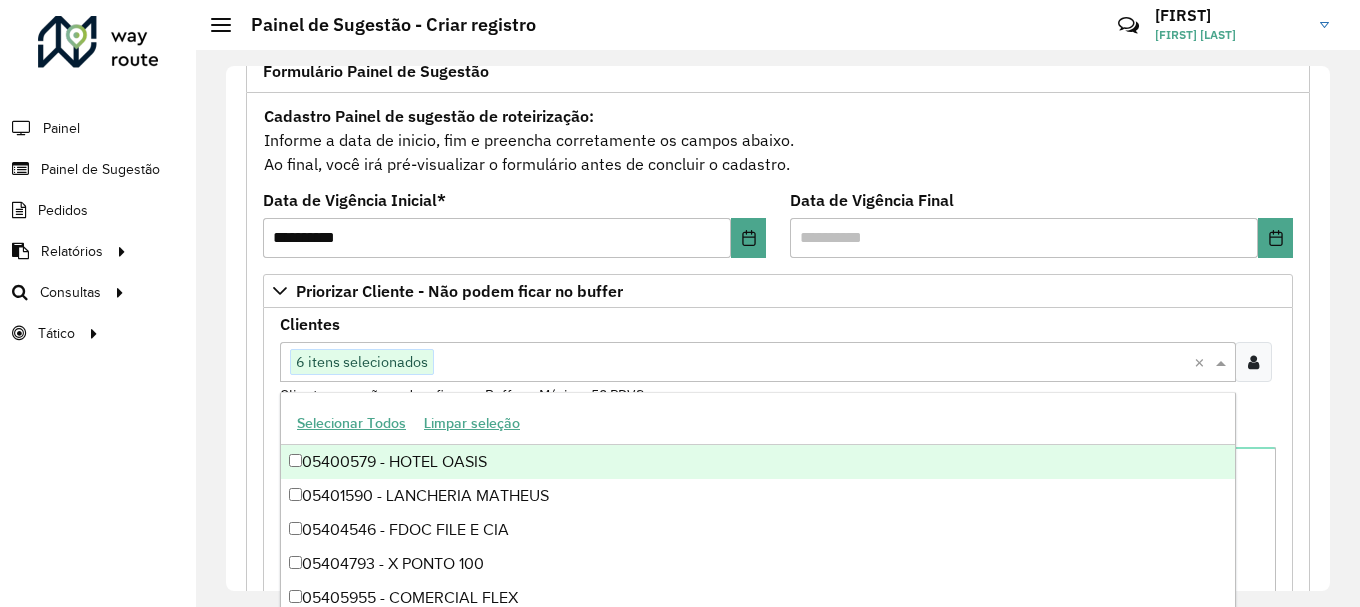 paste on "**********" 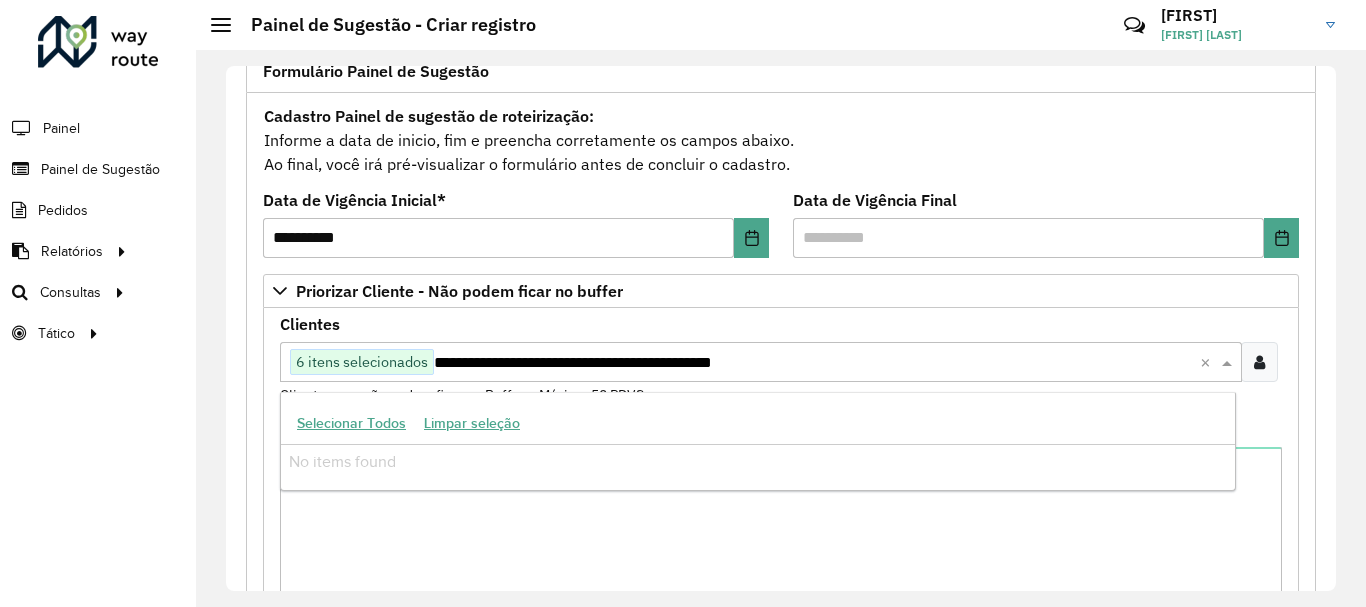 drag, startPoint x: 825, startPoint y: 375, endPoint x: 485, endPoint y: 368, distance: 340.07205 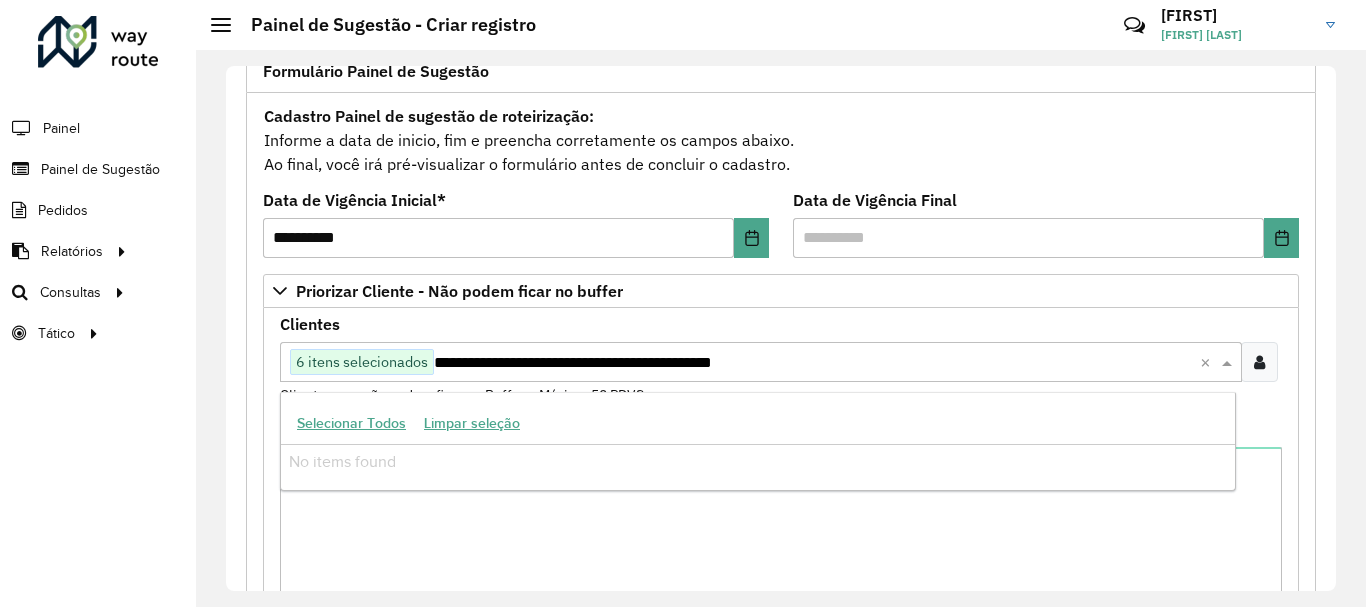 click on "**********" at bounding box center (817, 363) 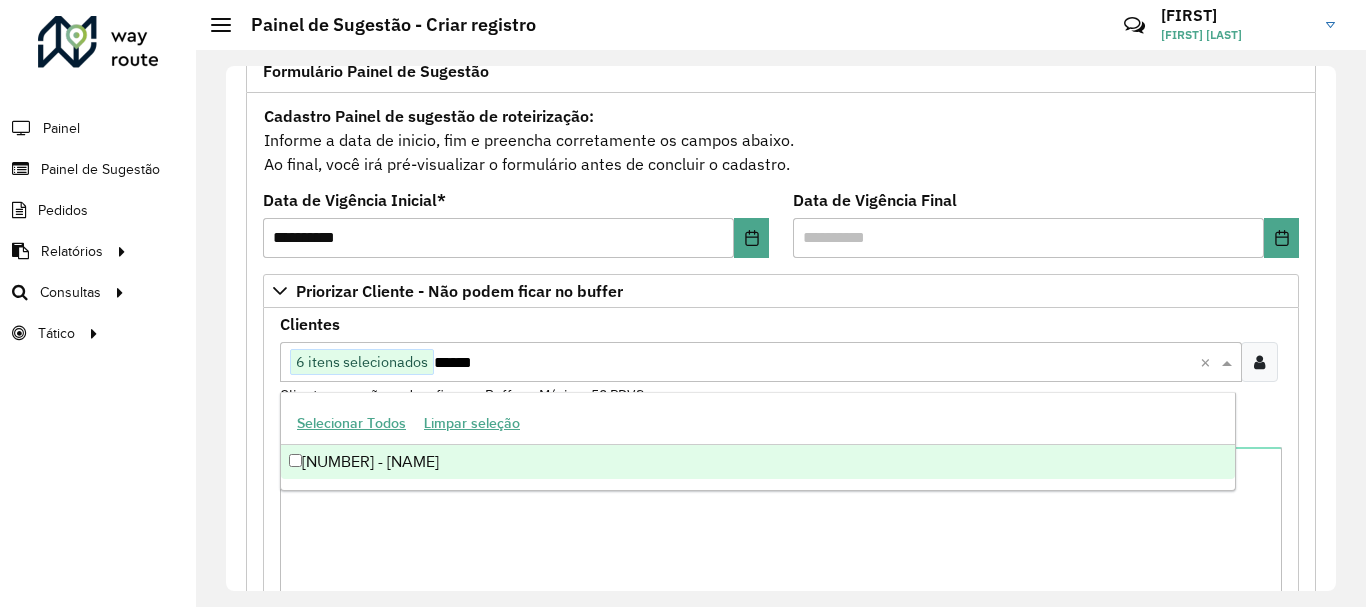 click on "[NUMBER] - [NAME]" at bounding box center [758, 462] 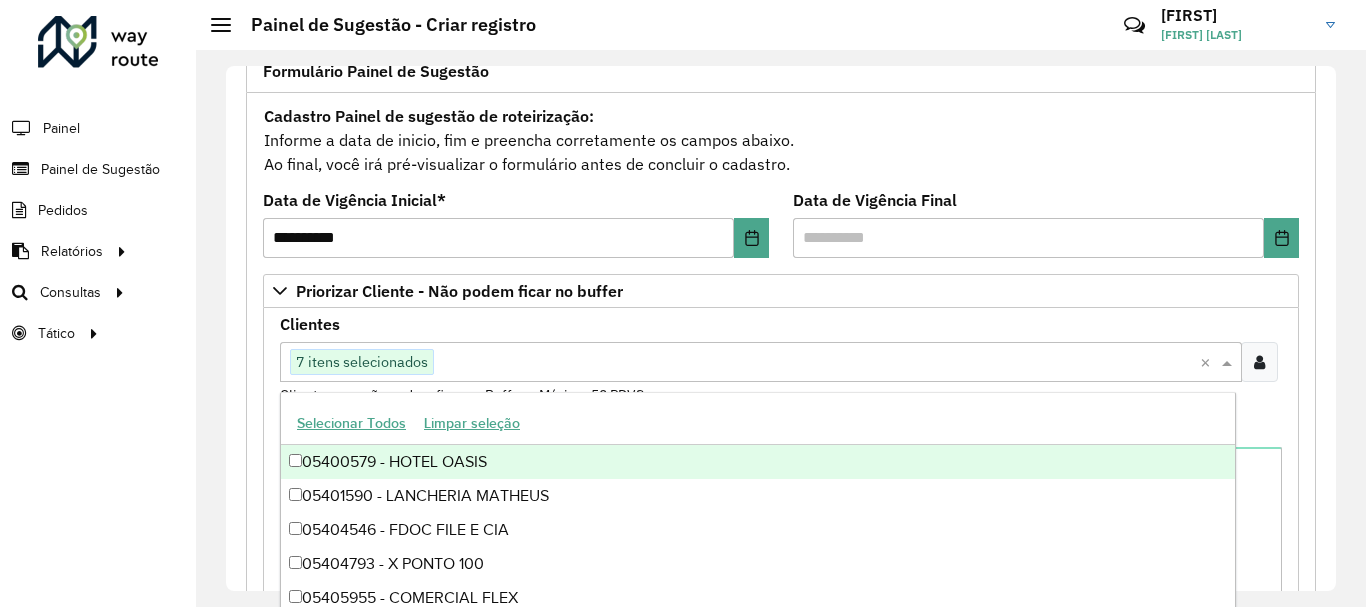 paste on "**********" 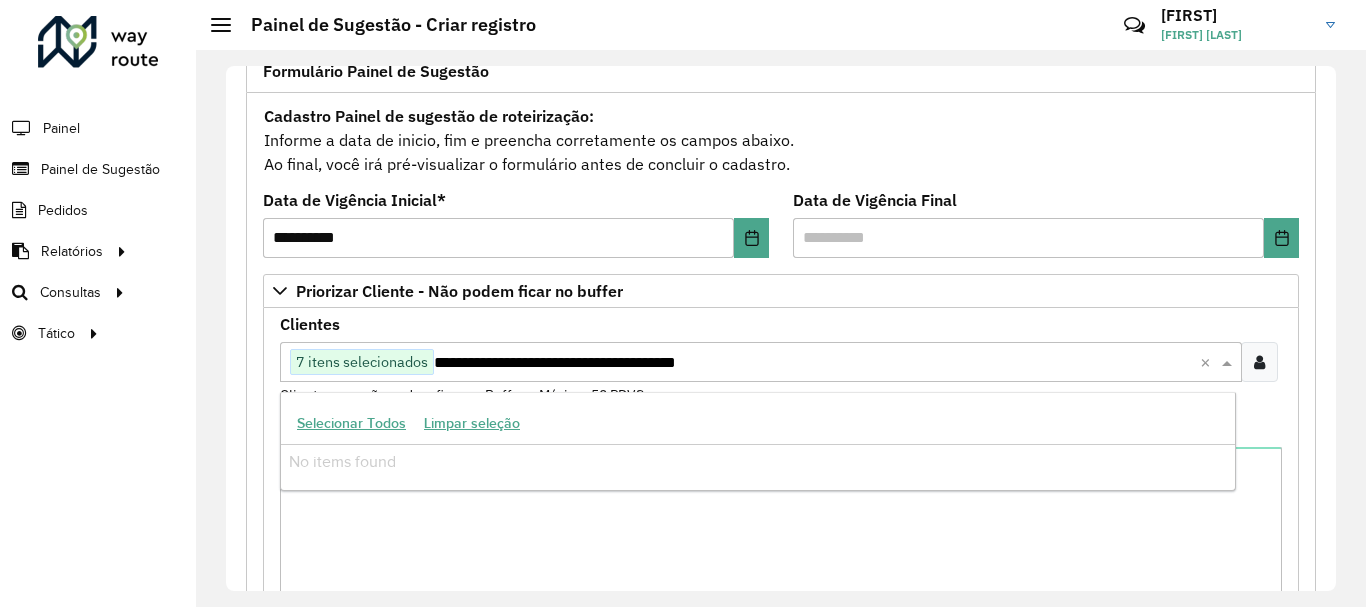 drag, startPoint x: 848, startPoint y: 361, endPoint x: 485, endPoint y: 365, distance: 363.02203 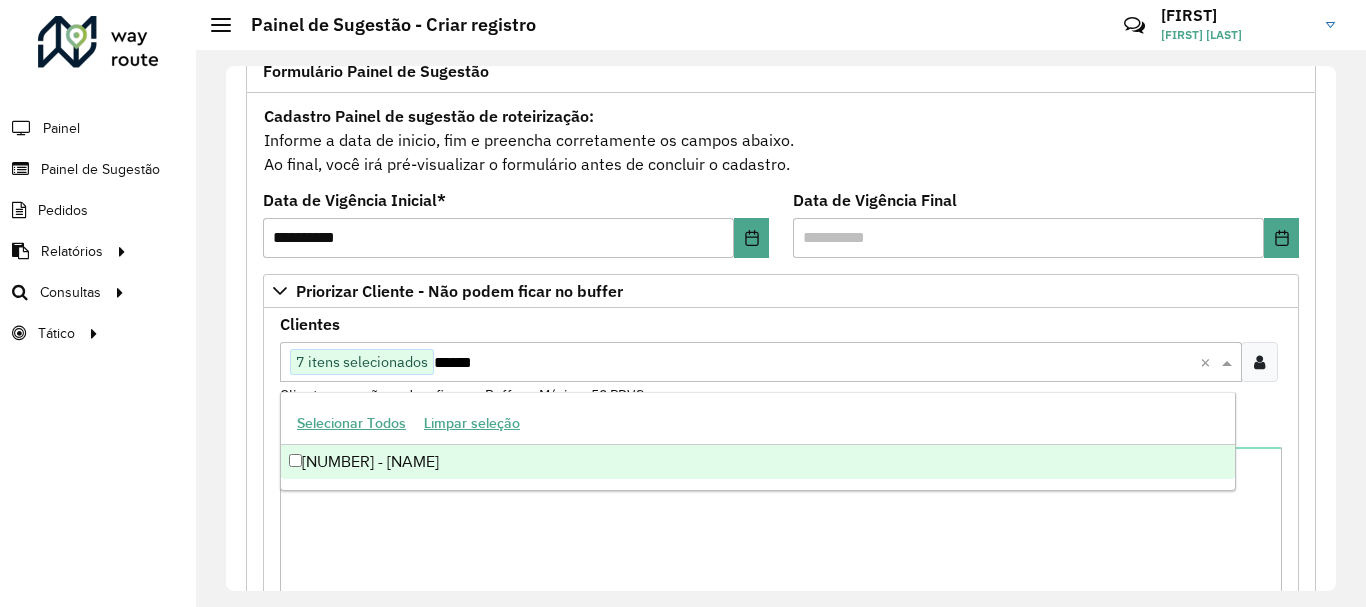 click on "[NUMBER] - [NAME]" at bounding box center (758, 462) 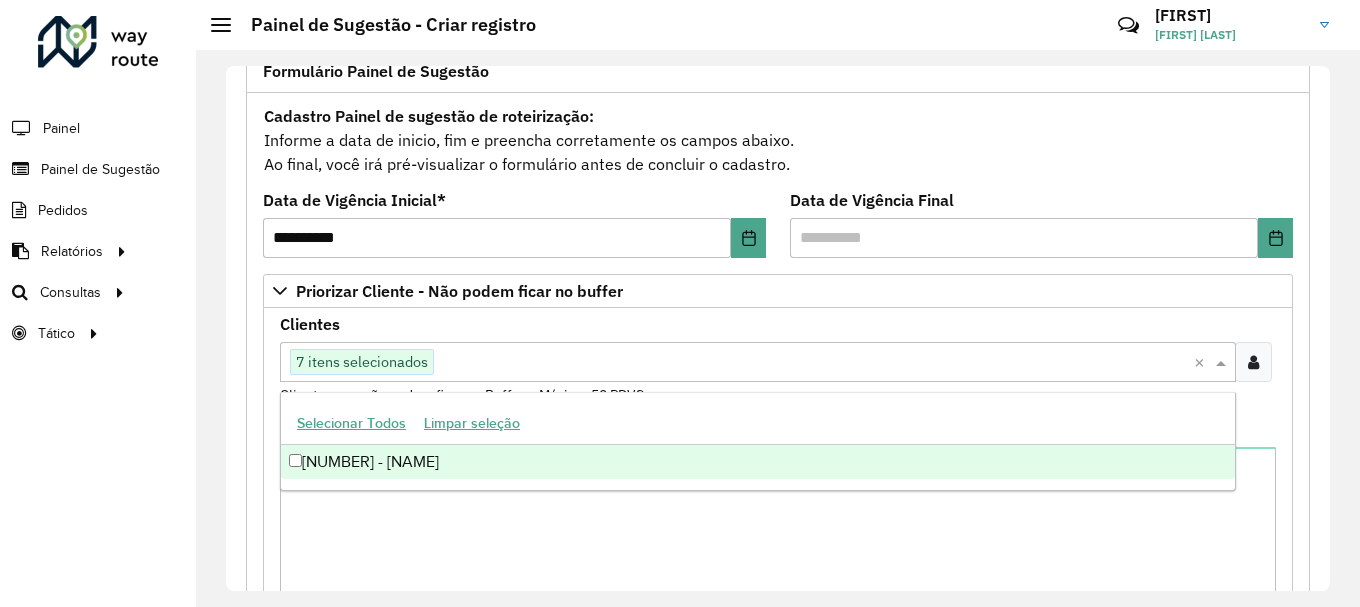 paste on "**********" 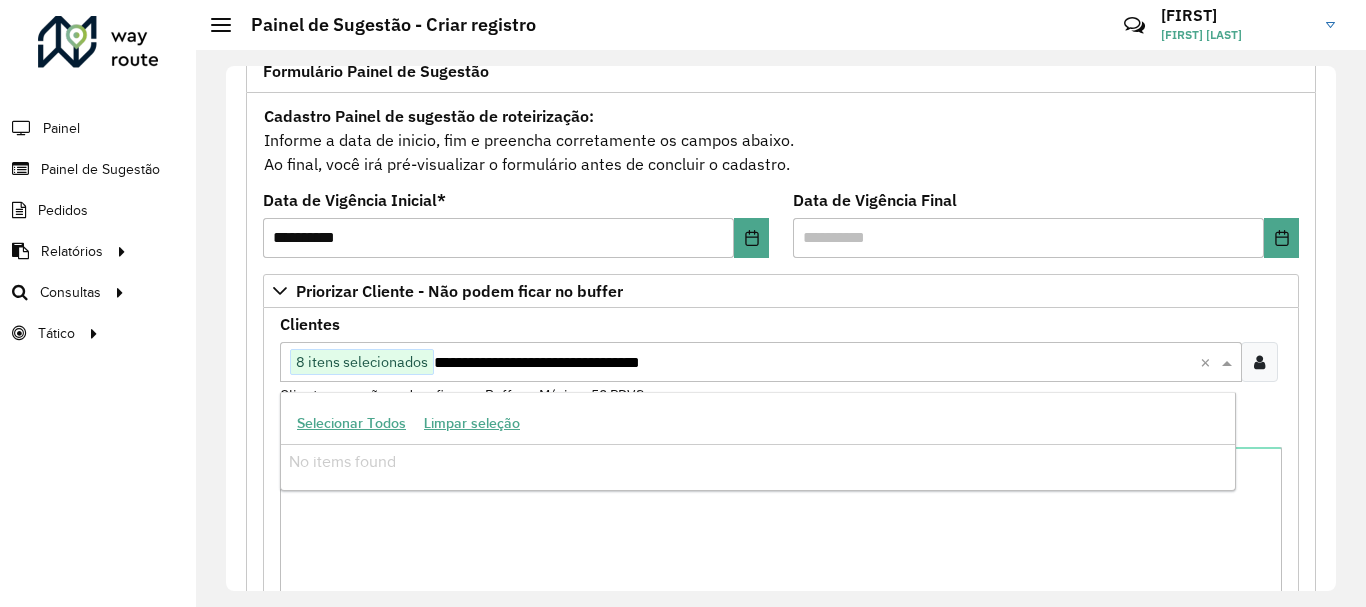 drag, startPoint x: 795, startPoint y: 362, endPoint x: 476, endPoint y: 356, distance: 319.05643 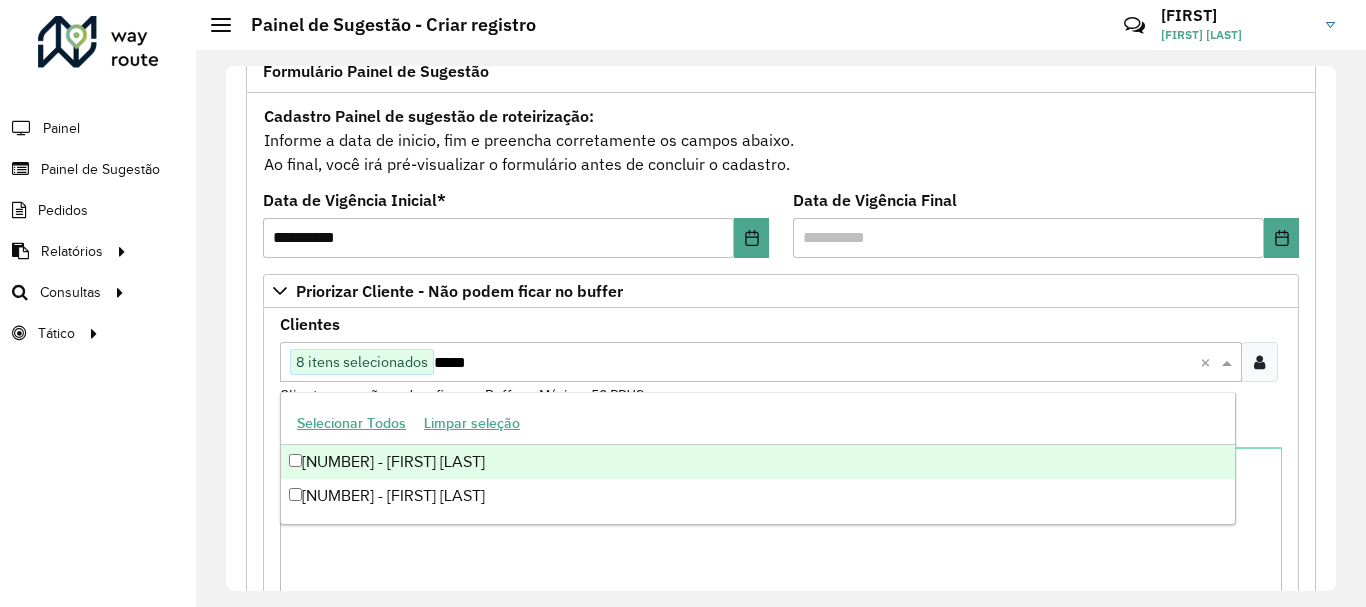 click on "[NUMBER] - [FIRST] [LAST]" at bounding box center [758, 462] 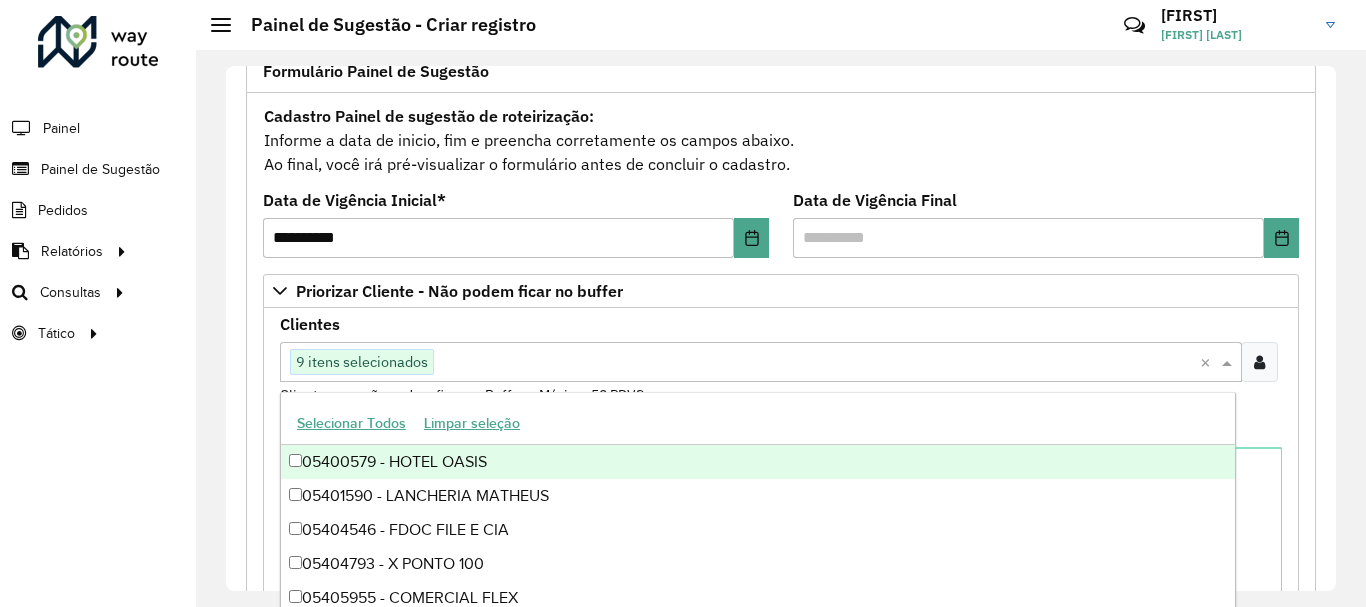paste on "**********" 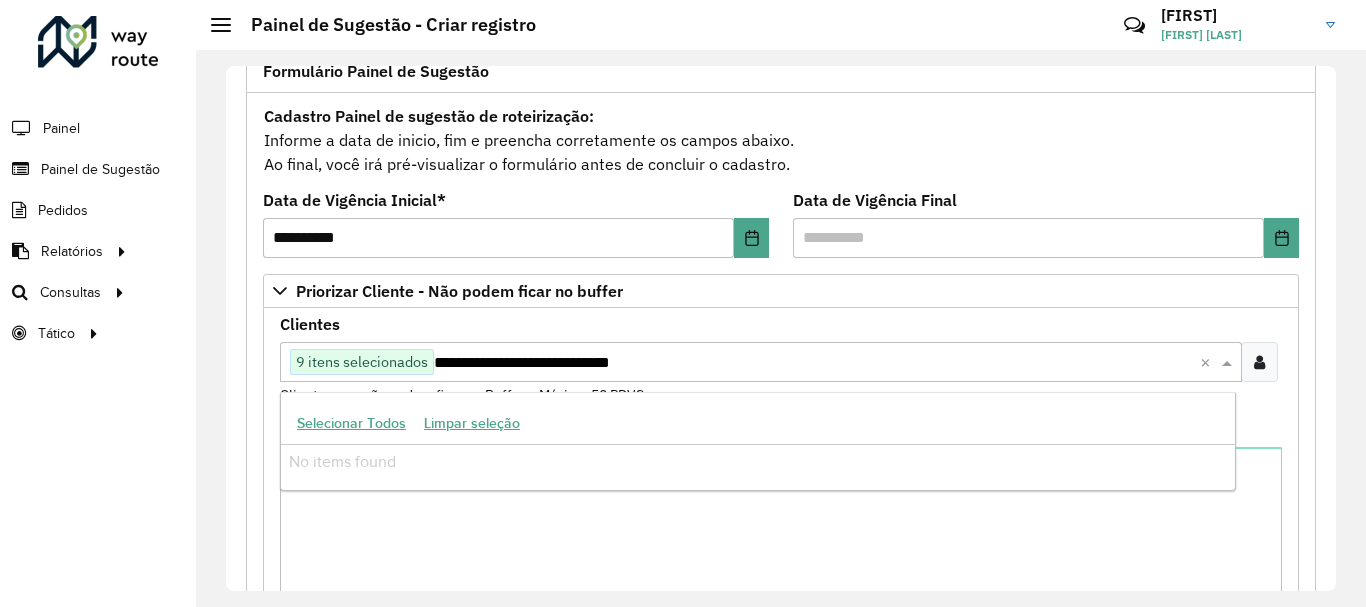 drag, startPoint x: 590, startPoint y: 372, endPoint x: 490, endPoint y: 364, distance: 100.31949 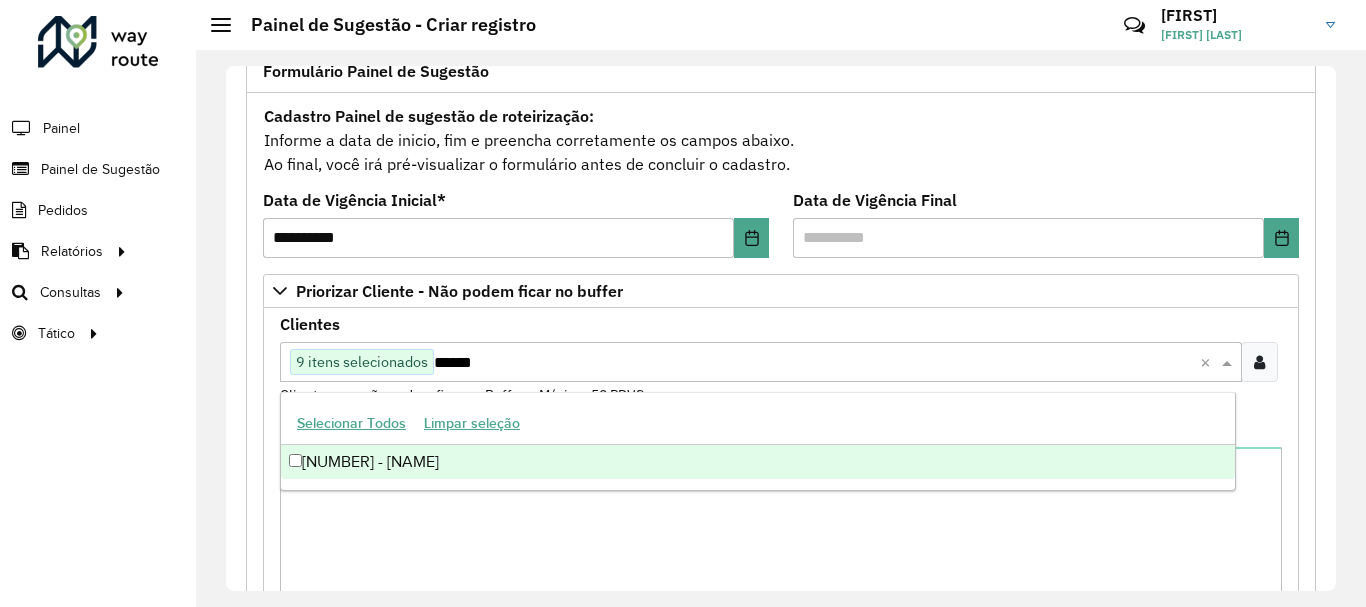 click on "[NUMBER] - [NAME]" at bounding box center (758, 462) 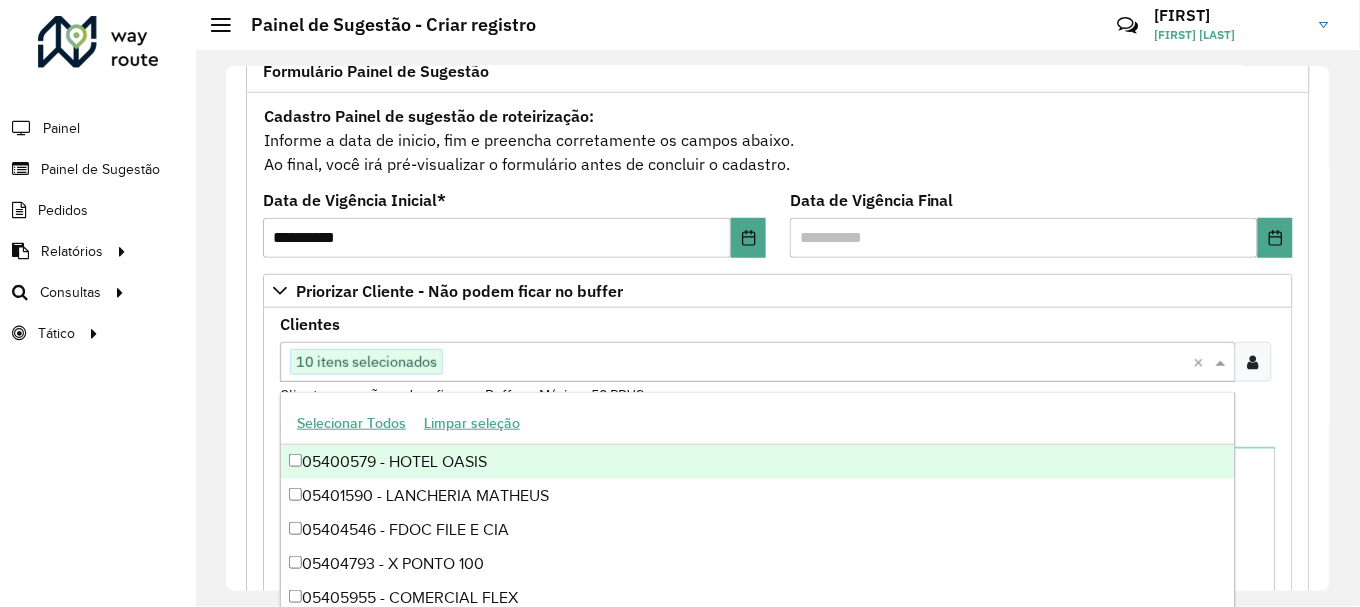 paste on "**********" 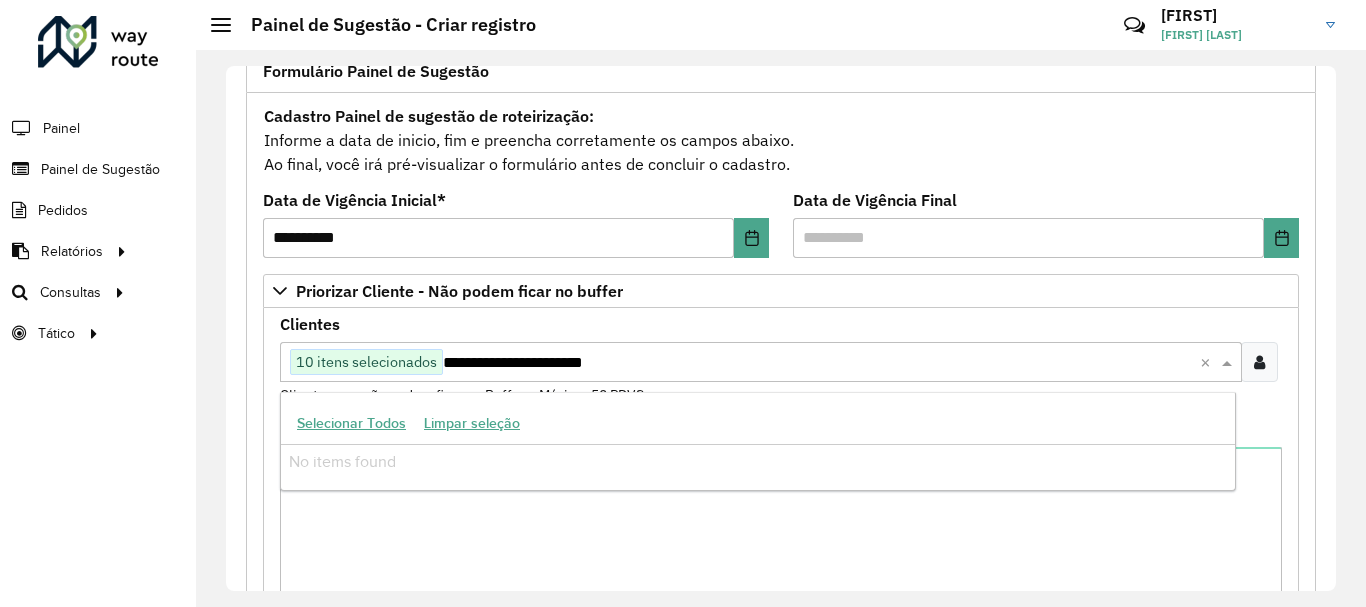 drag, startPoint x: 495, startPoint y: 357, endPoint x: 766, endPoint y: 364, distance: 271.0904 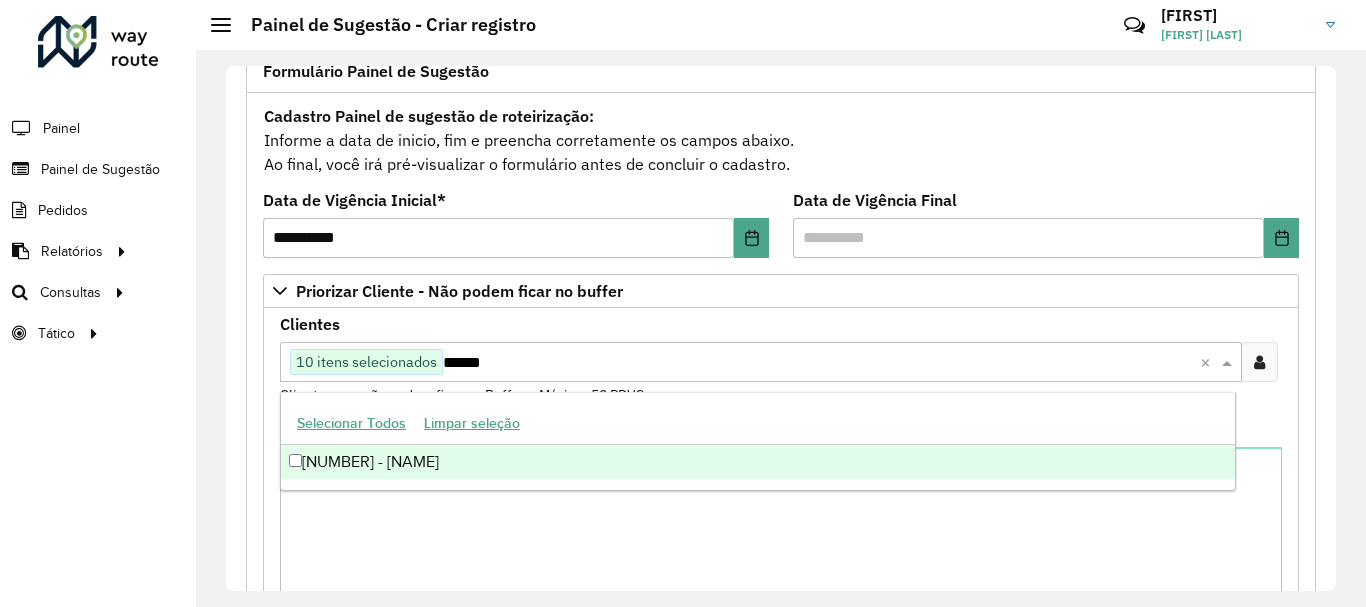 click on "[NUMBER] - [NAME]" at bounding box center [758, 462] 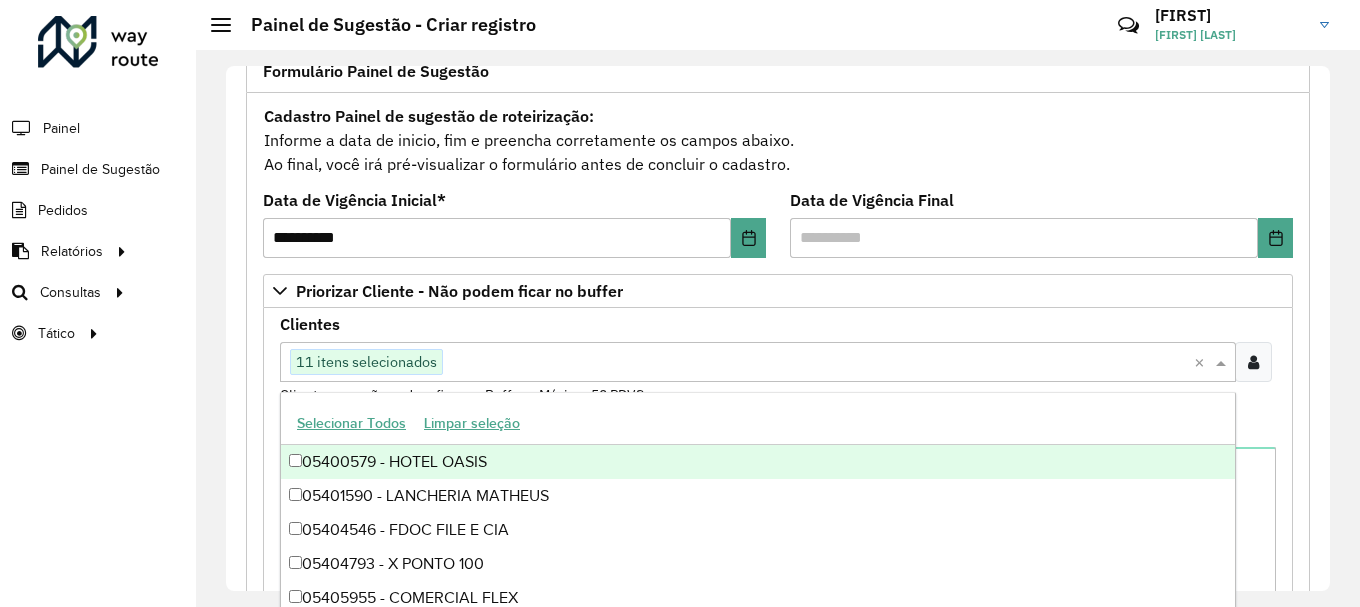 paste on "**********" 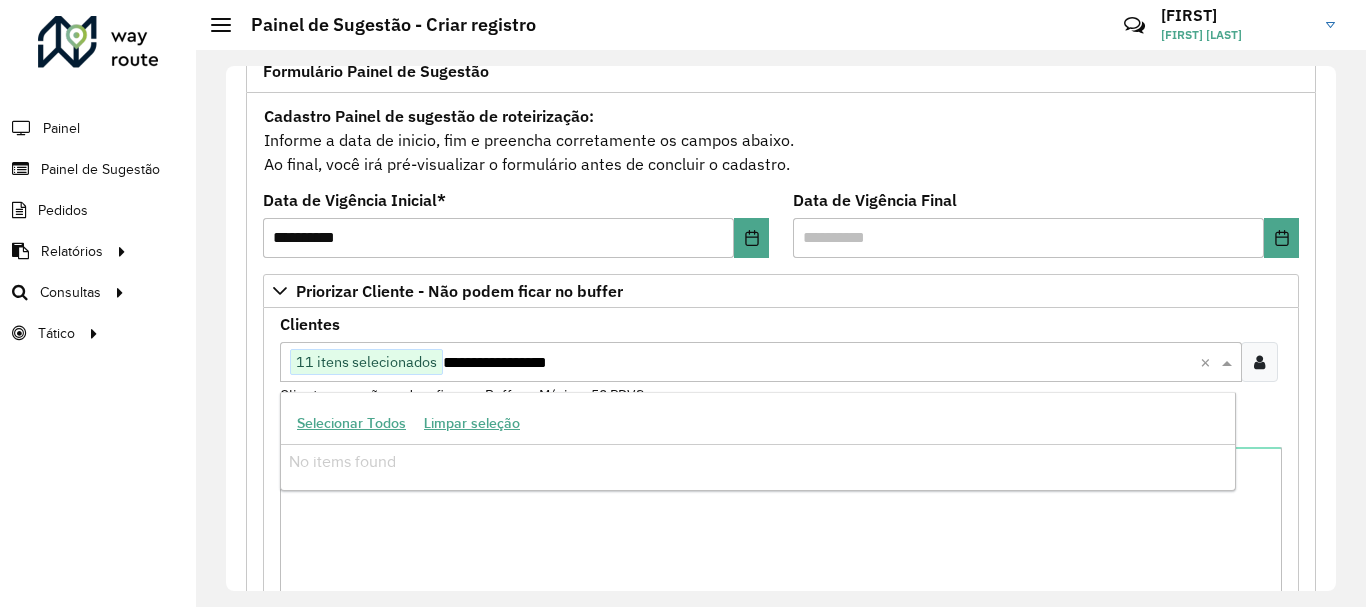 drag, startPoint x: 495, startPoint y: 363, endPoint x: 705, endPoint y: 356, distance: 210.11664 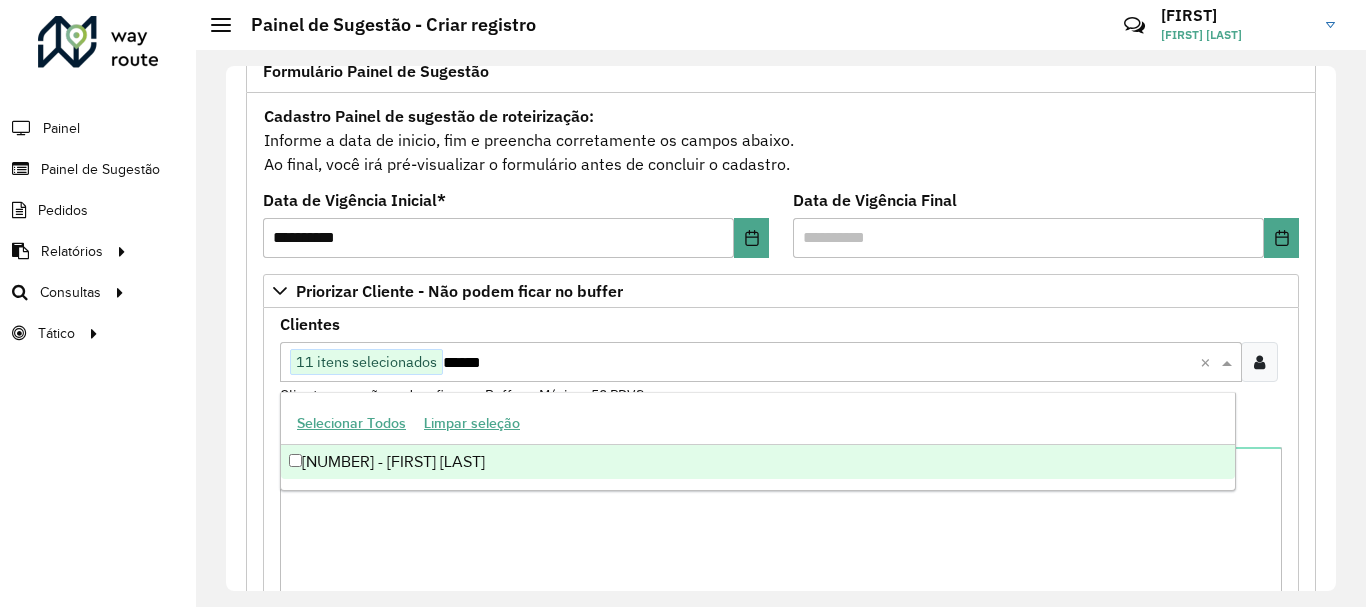 click on "[NUMBER] - [FIRST] [LAST]" at bounding box center [758, 462] 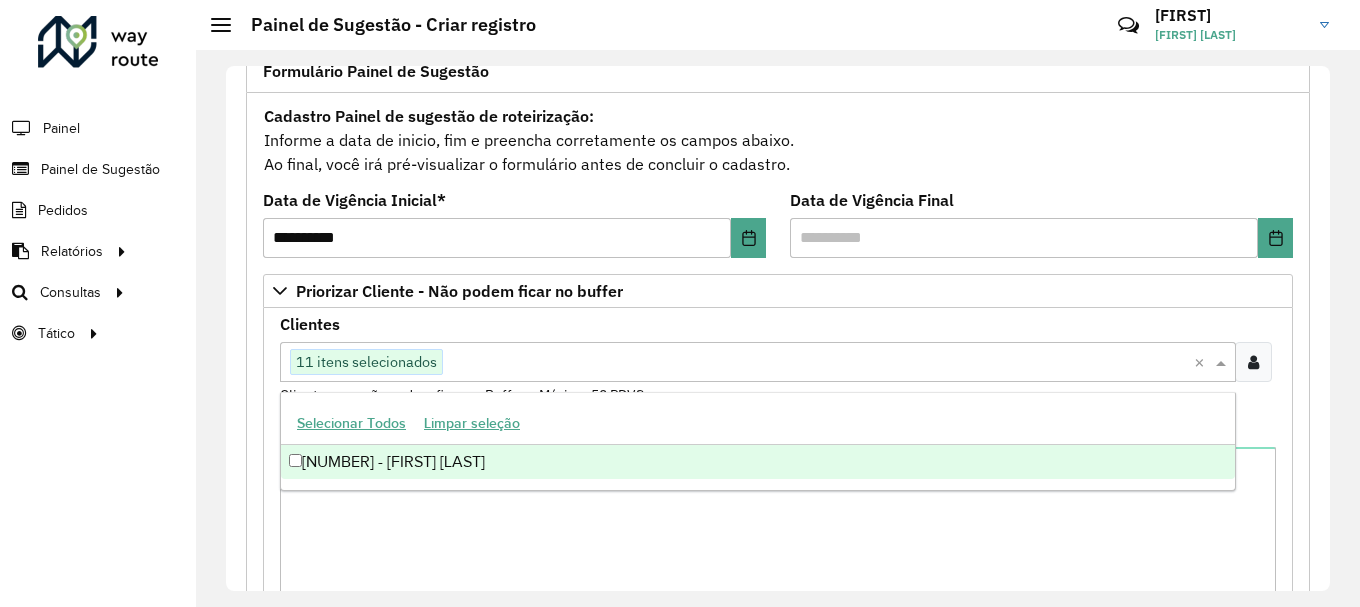 paste on "**********" 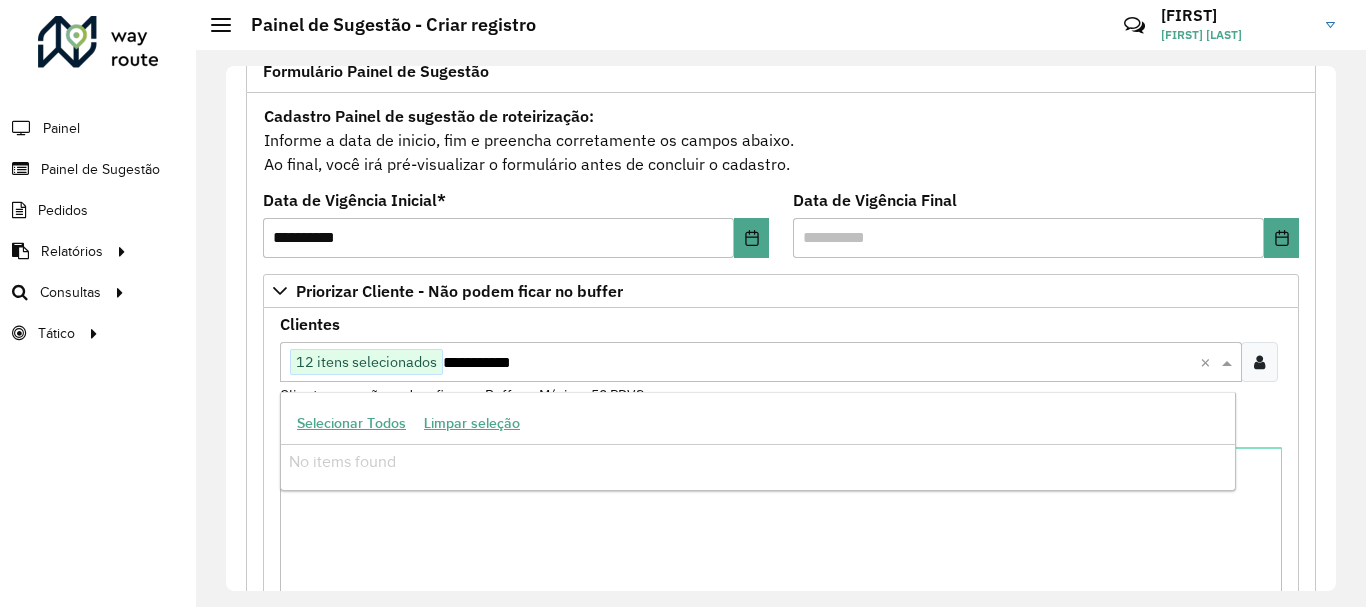 click on "**********" at bounding box center [821, 363] 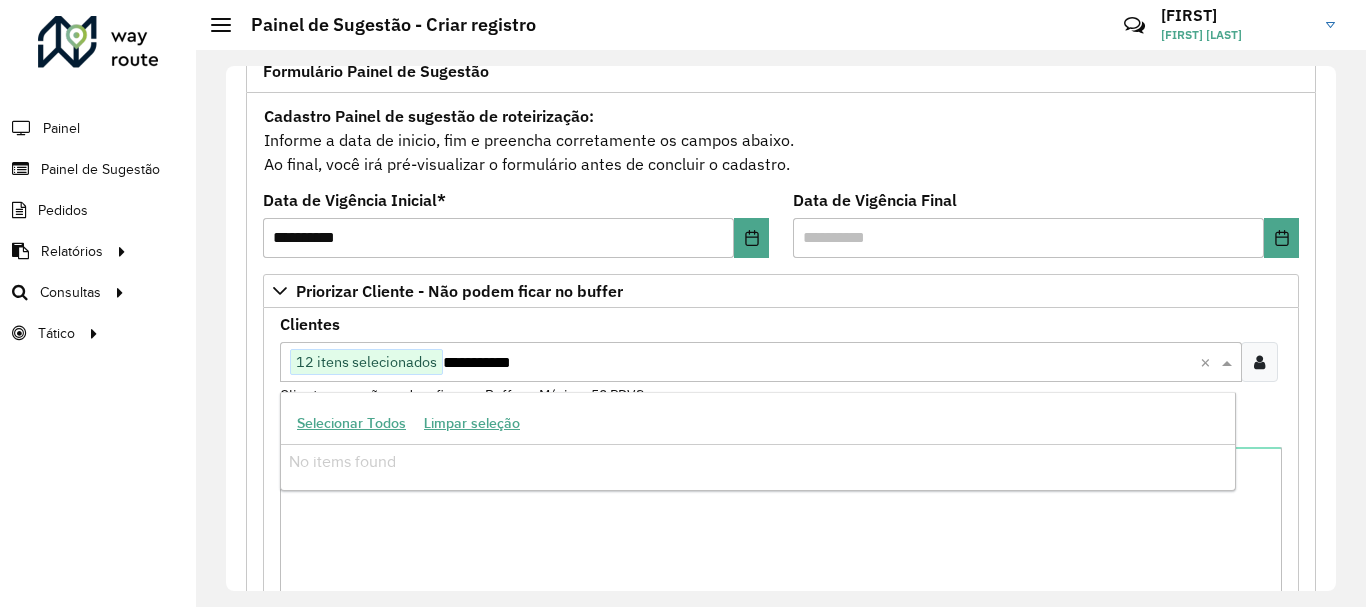 click on "**********" at bounding box center (821, 363) 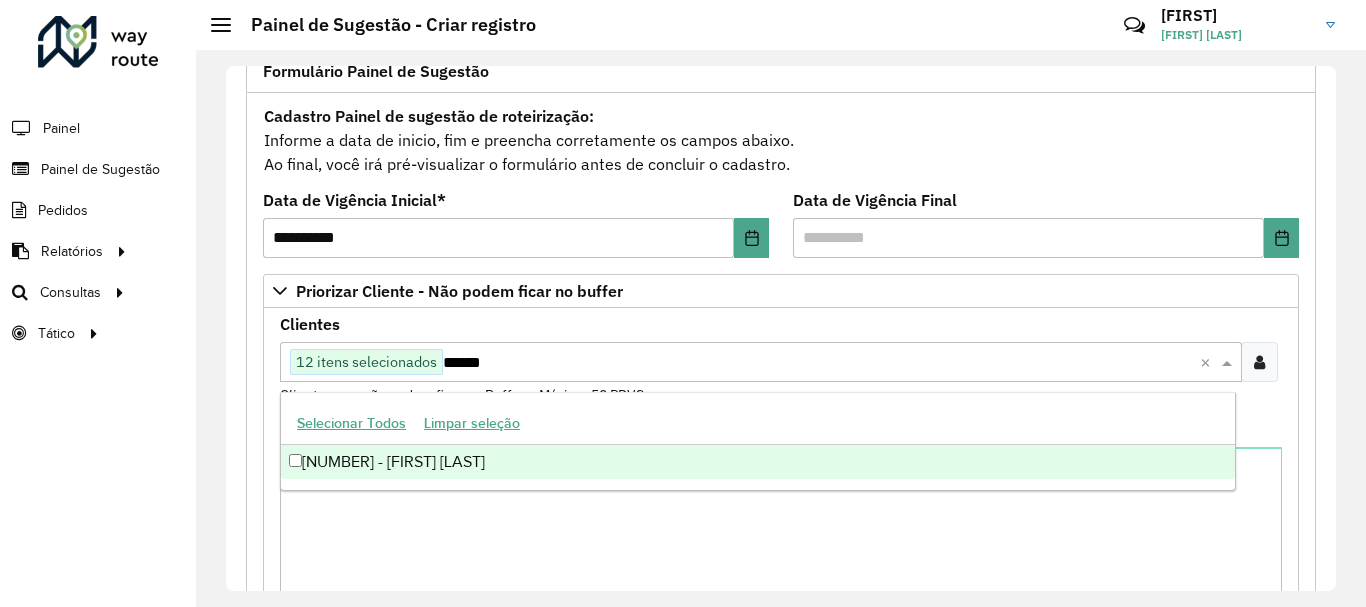 click on "[NUMBER] - [FIRST] [LAST]" at bounding box center [758, 462] 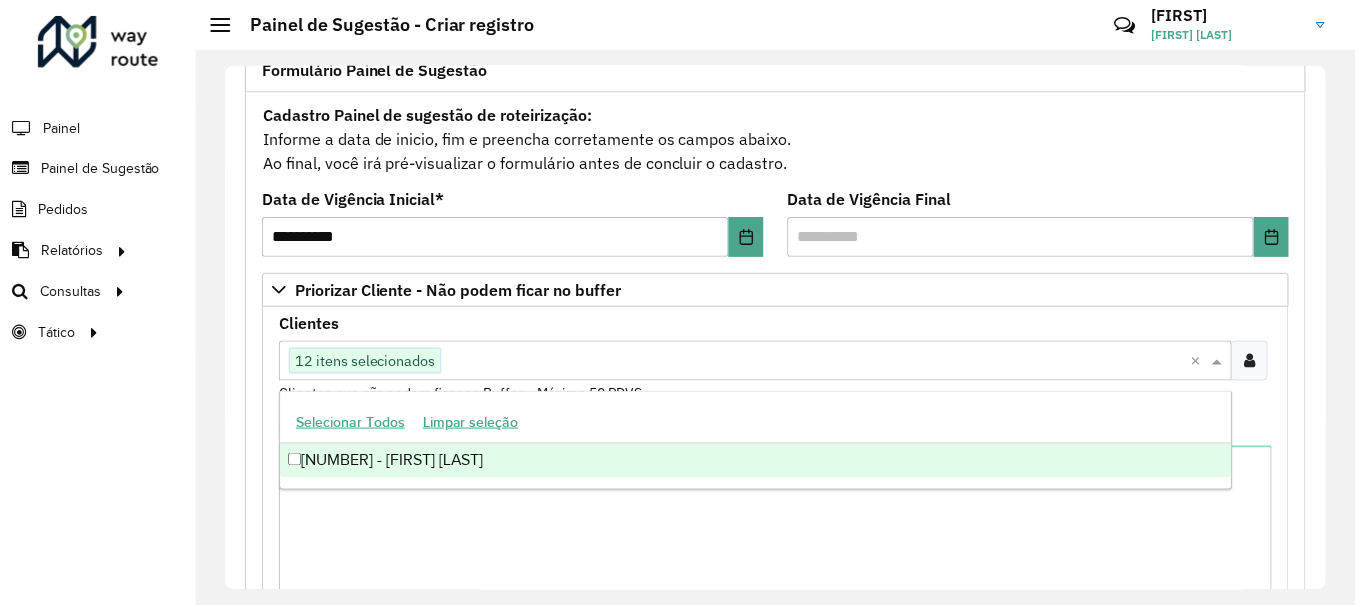 paste on "*****" 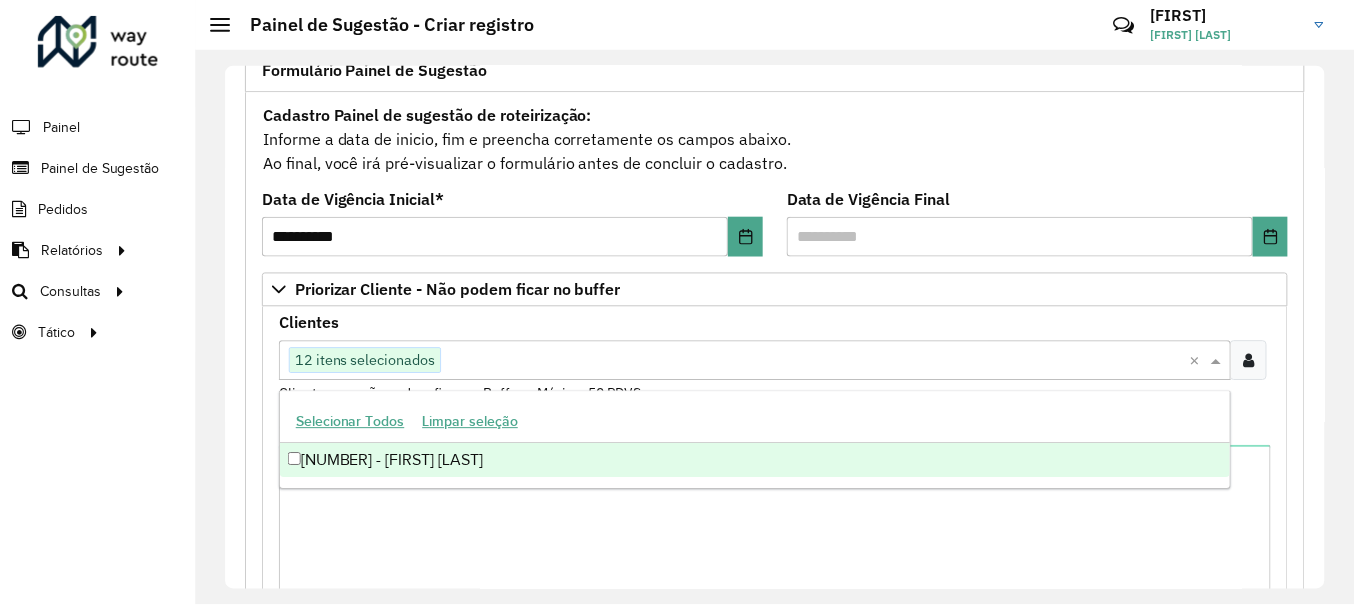 type on "*****" 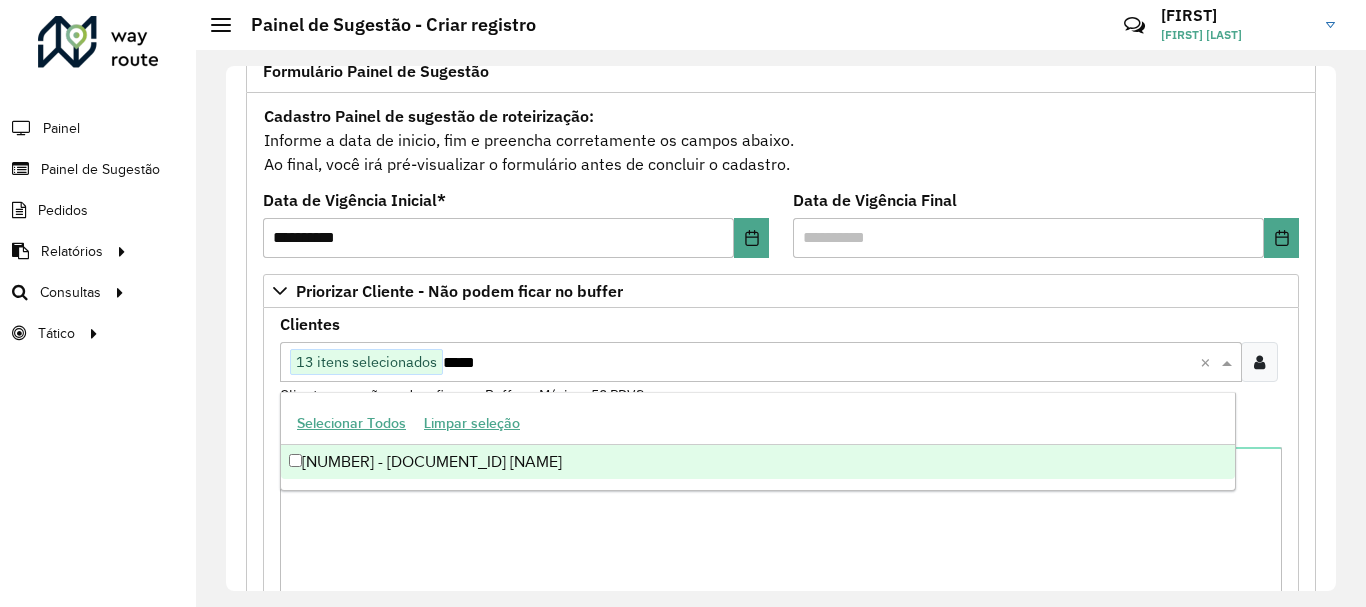 click on "[NUMBER] - [DOCUMENT_ID] [NAME]" at bounding box center [758, 462] 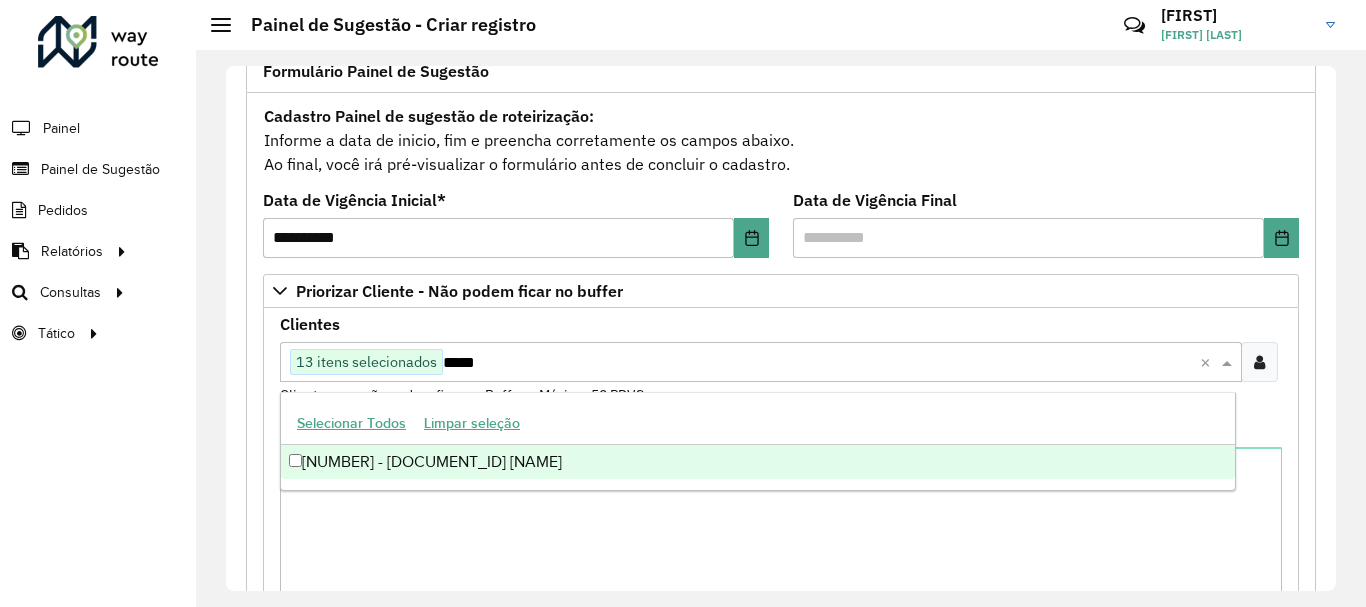 type 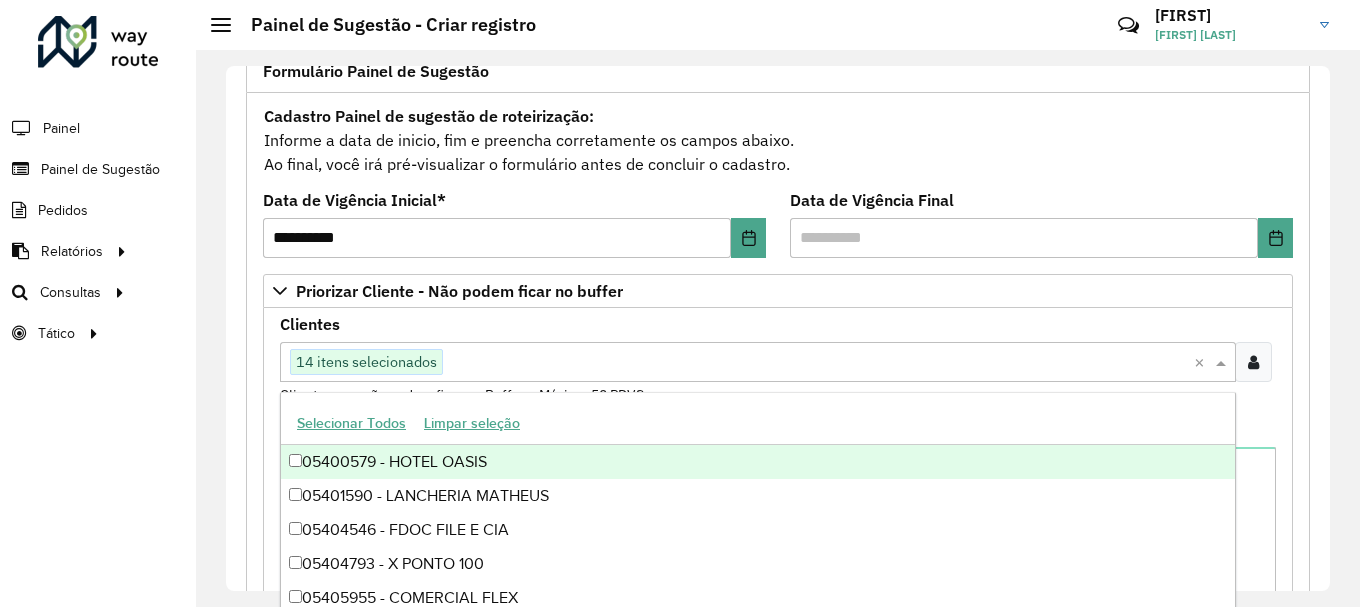 click on "Roteirizador AmbevTech Painel Painel de Sugestão Pedidos Relatórios Clientes Clientes fora malha Edição tempo atendimento Indicadores roteirização Pedidos agrupados Pedidos não Roteirizados Romaneio Roteirização Setor Veículos Consultas Roteirização Setores Tático Análise de Sessões Service Time" 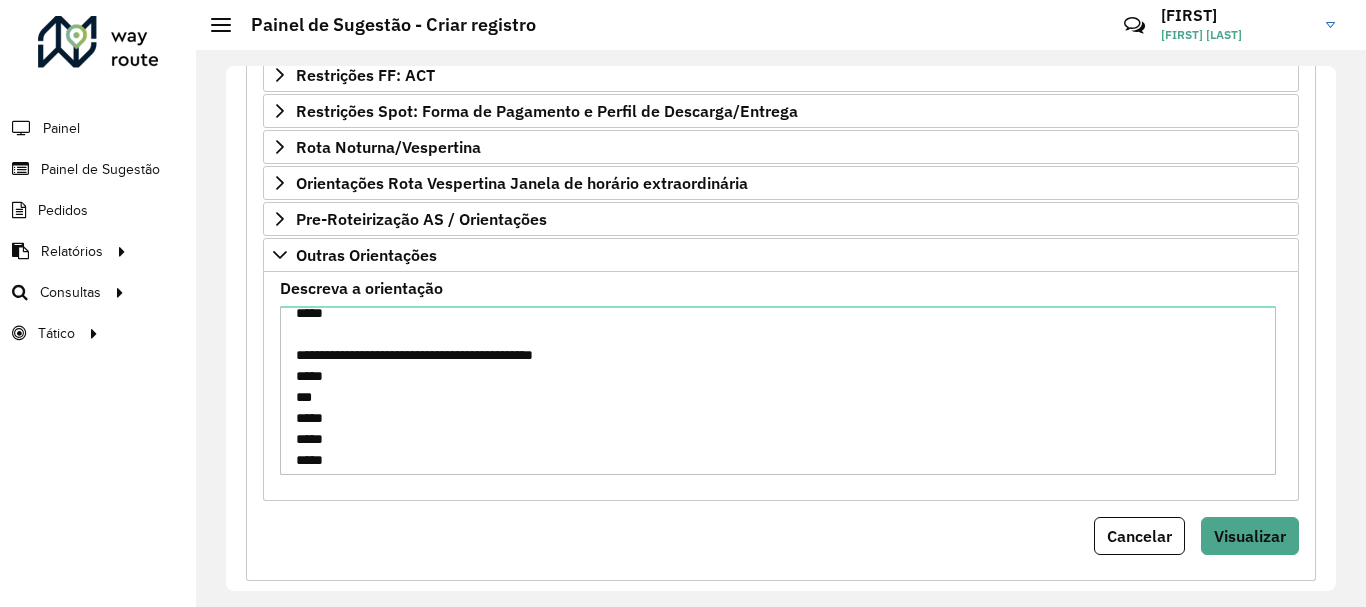 scroll, scrollTop: 1287, scrollLeft: 0, axis: vertical 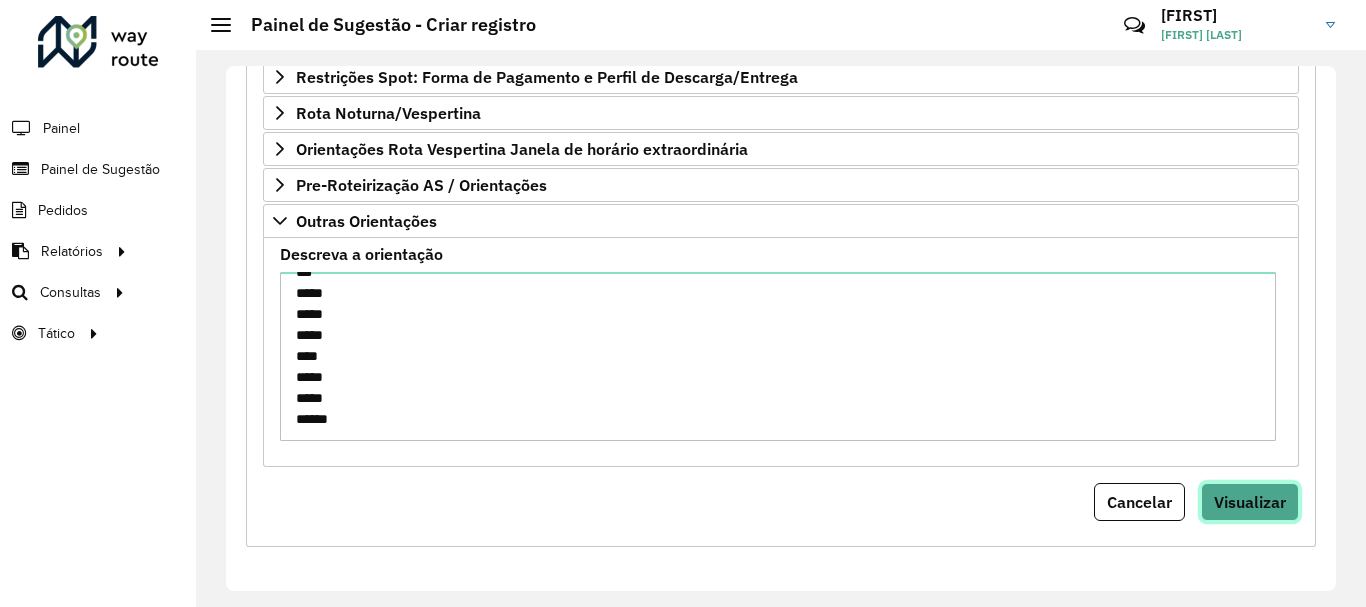 click on "Visualizar" at bounding box center (1250, 502) 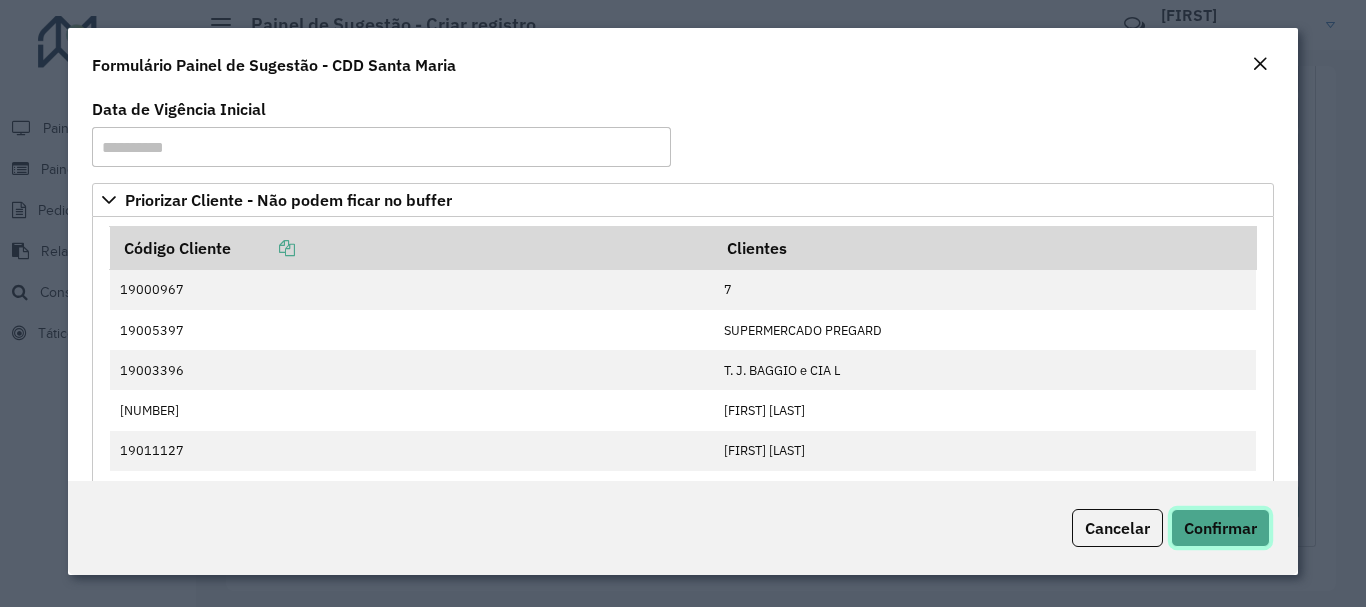 click on "Confirmar" 